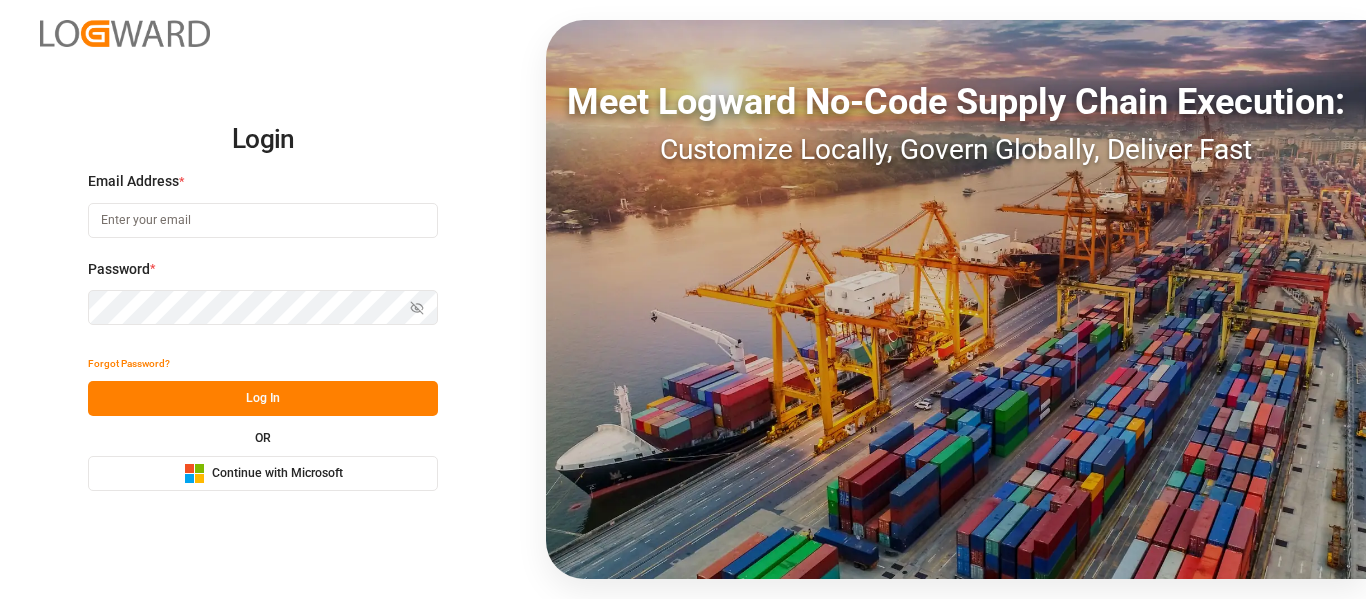 scroll, scrollTop: 0, scrollLeft: 0, axis: both 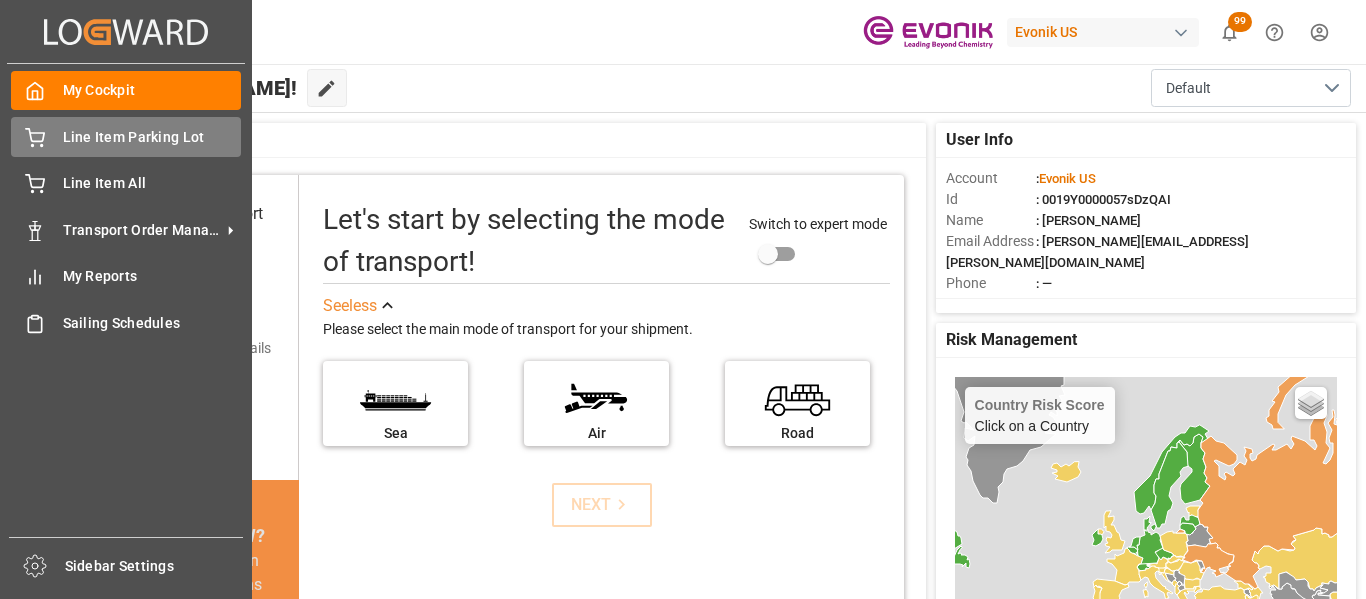 click on "Line Item Parking Lot" at bounding box center [152, 137] 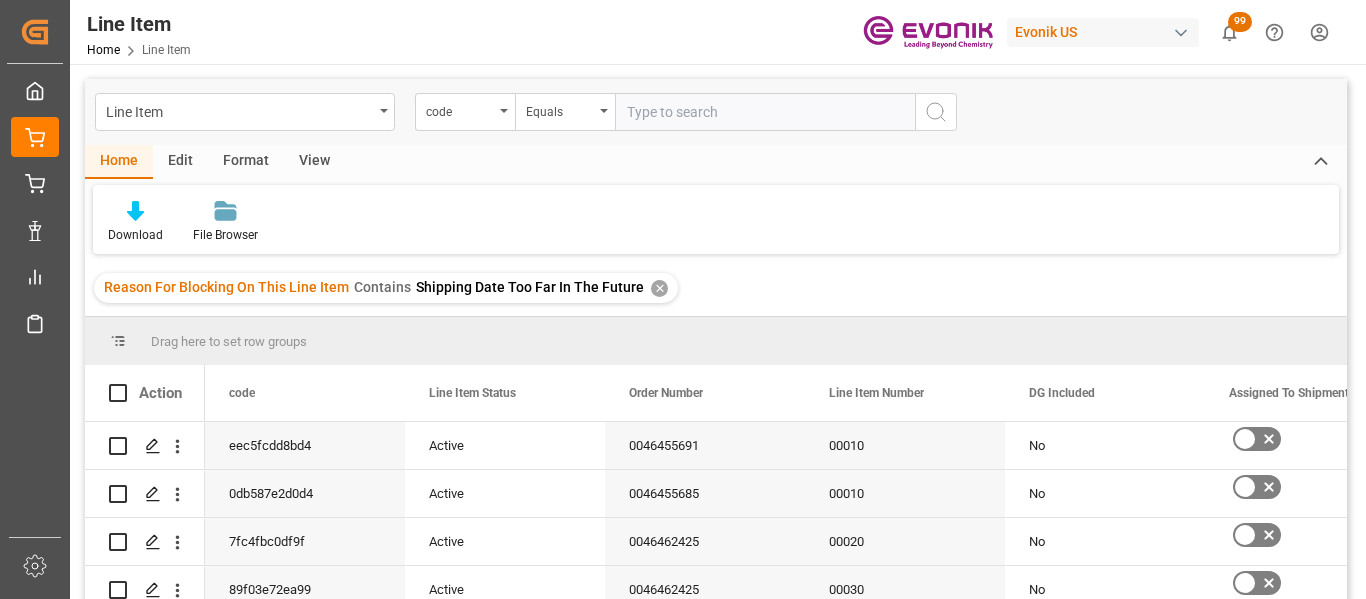 click on "✕" at bounding box center [659, 288] 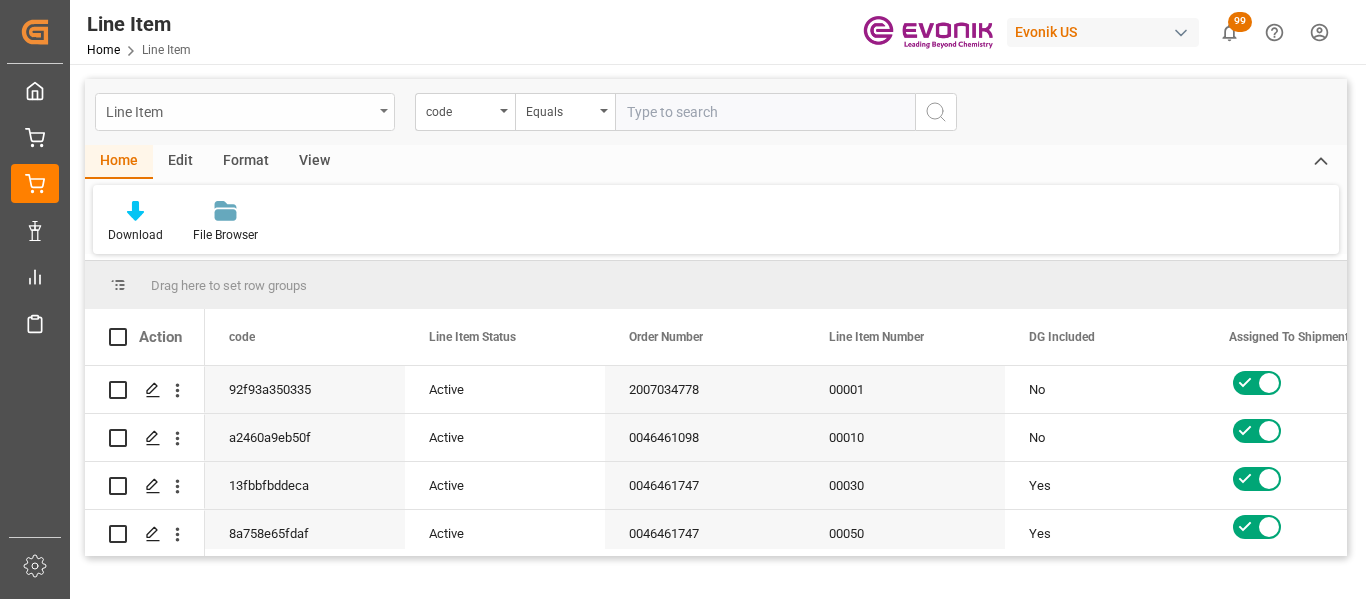 click on "Line Item" at bounding box center (245, 112) 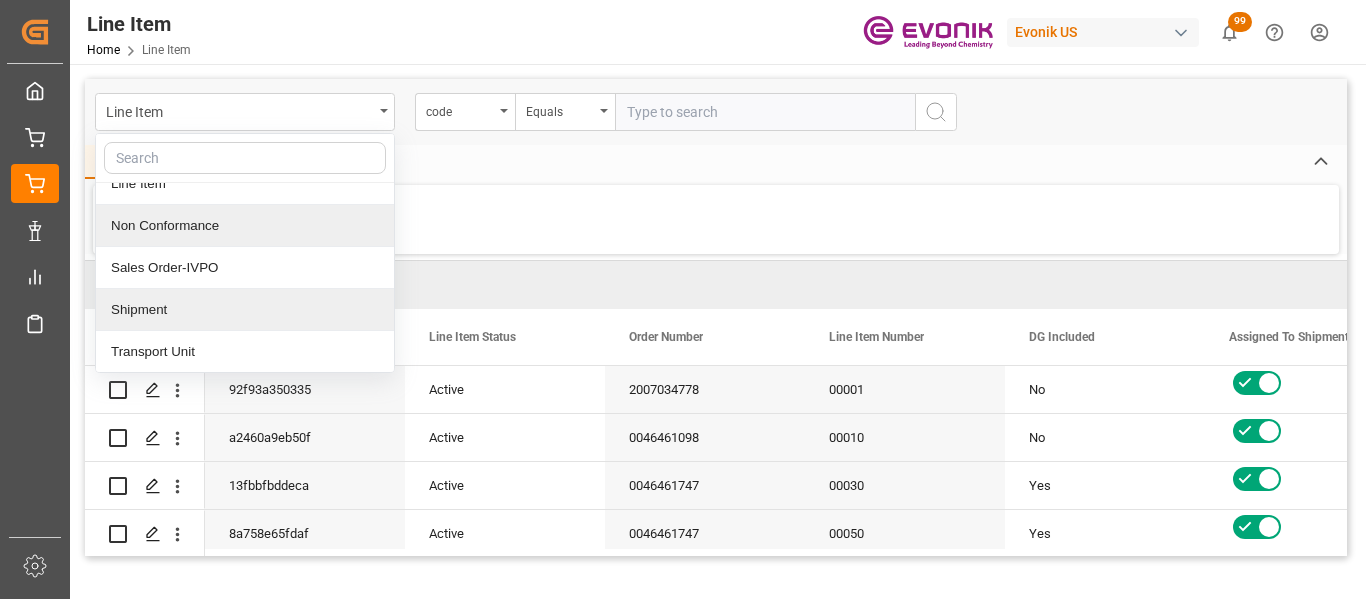 scroll, scrollTop: 105, scrollLeft: 0, axis: vertical 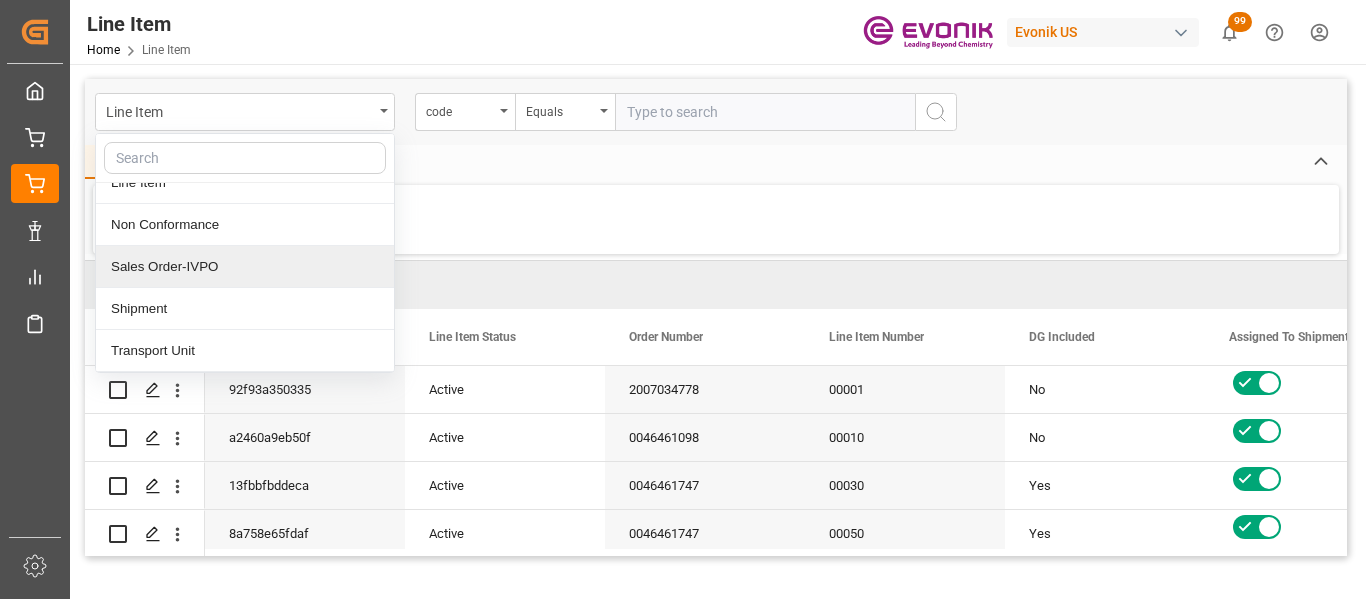 click on "Sales Order-IVPO" at bounding box center [245, 267] 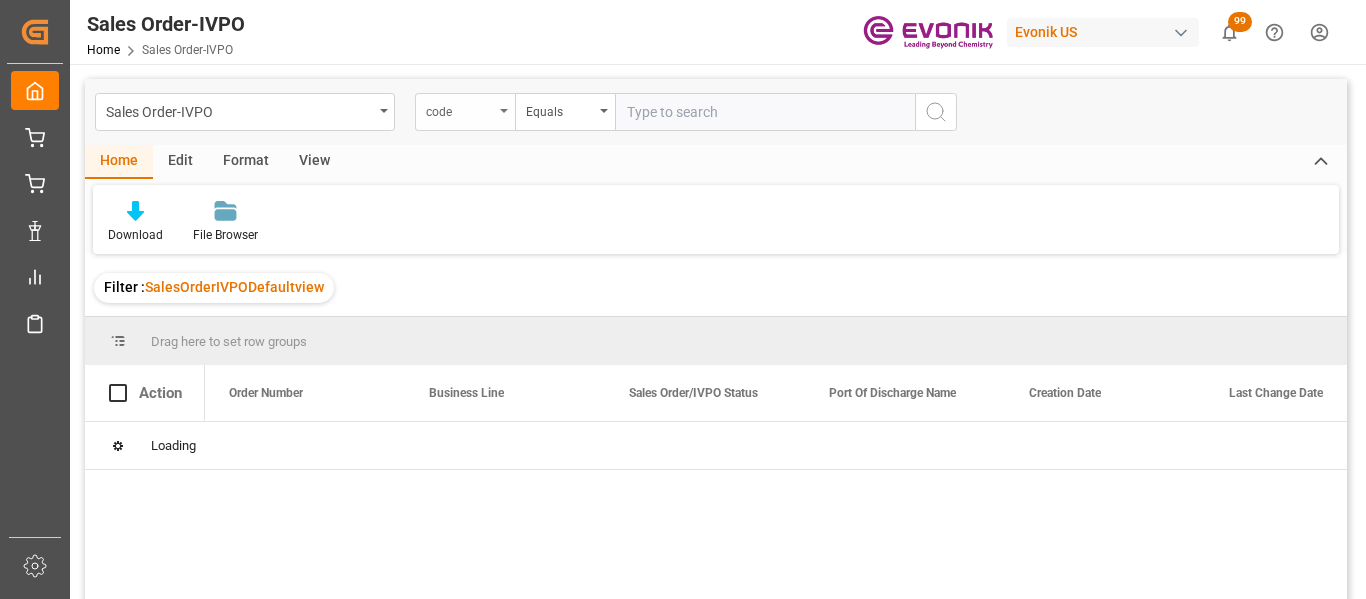 click on "code" at bounding box center (465, 112) 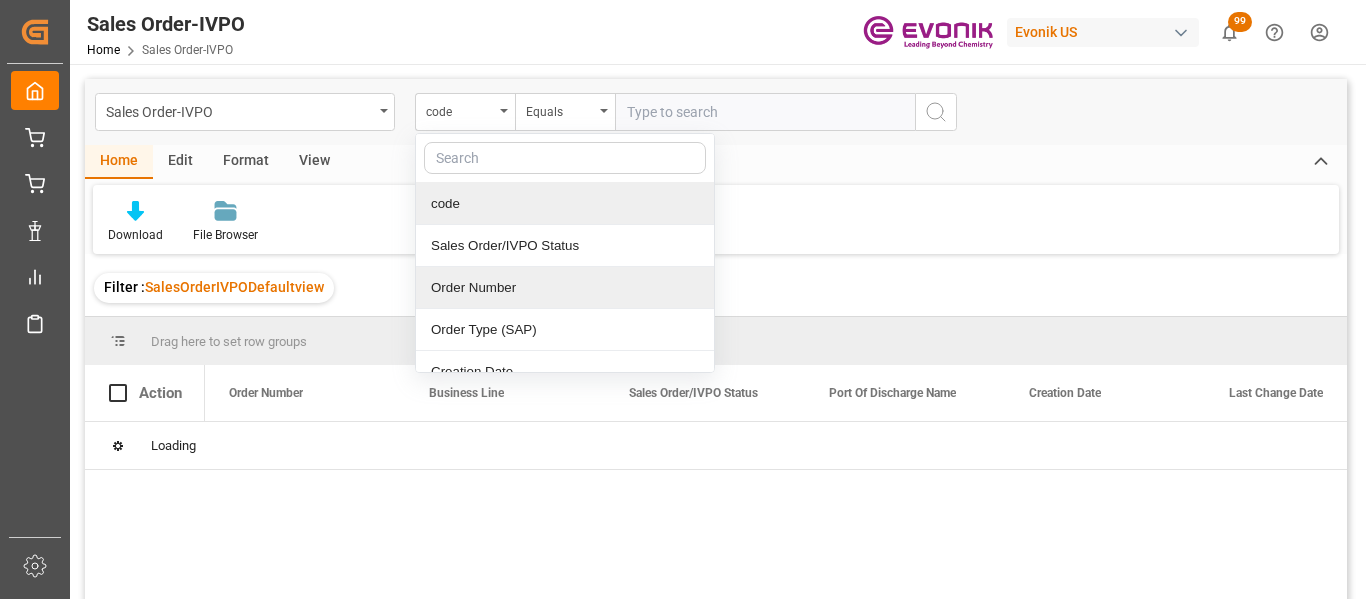 click on "Order Number" at bounding box center (565, 288) 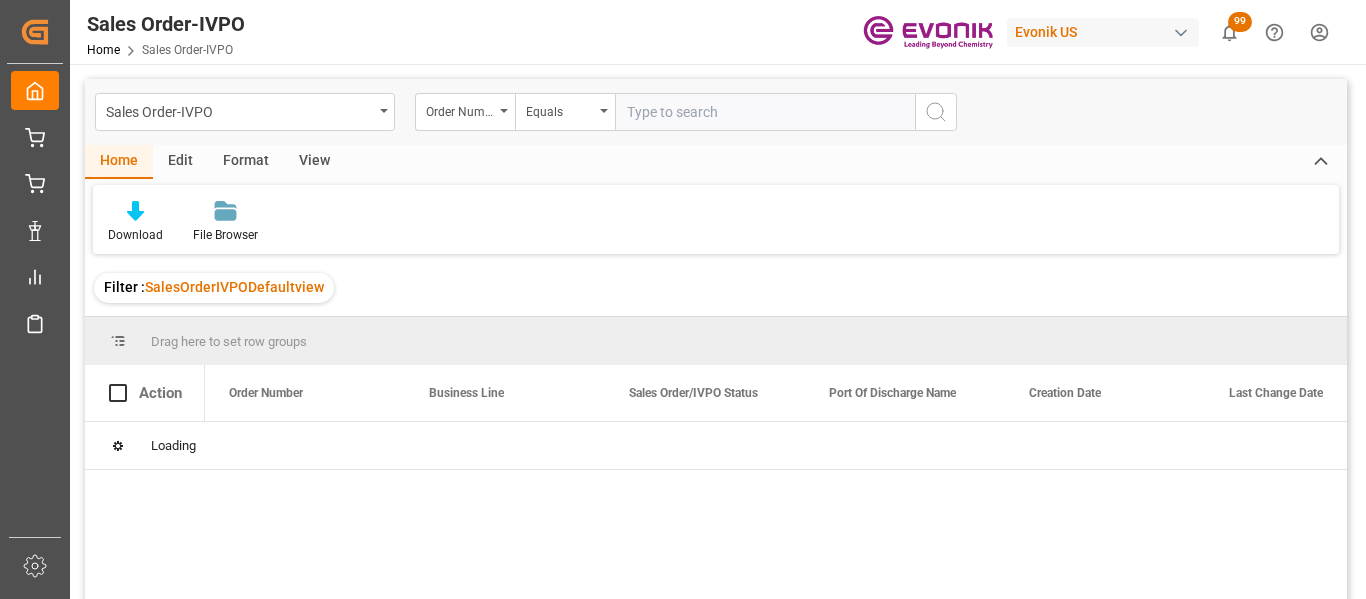 click at bounding box center (765, 112) 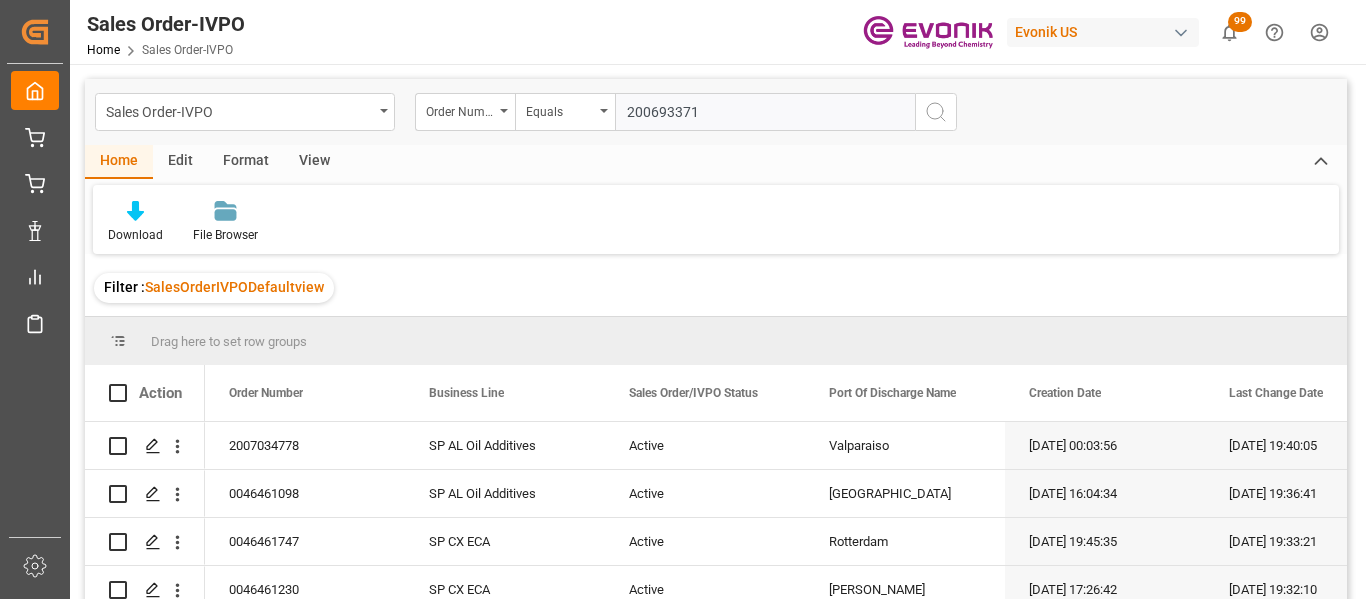 type on "2006933712" 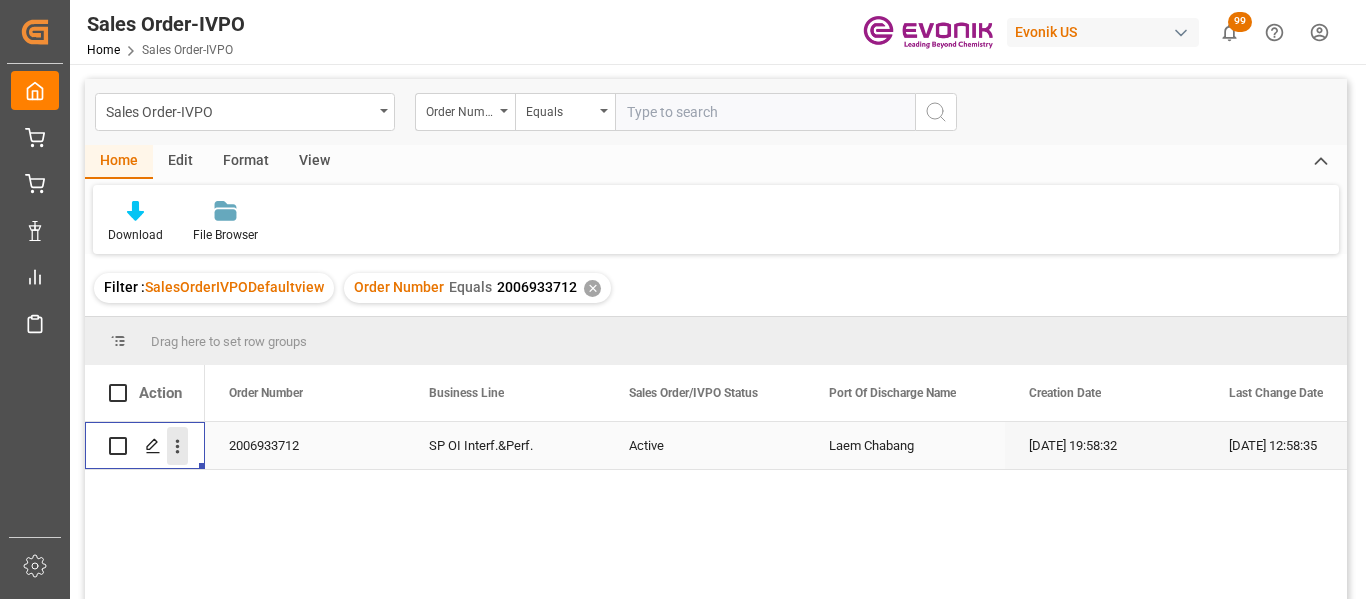 click 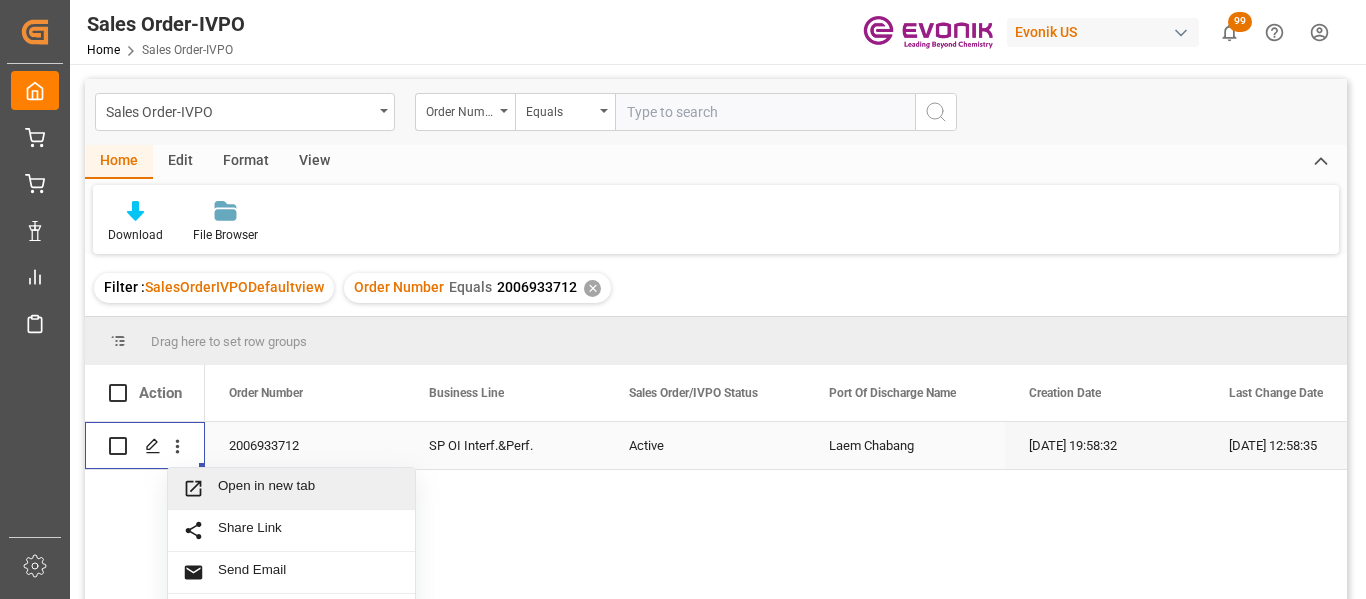 click on "Open in new tab" at bounding box center (309, 488) 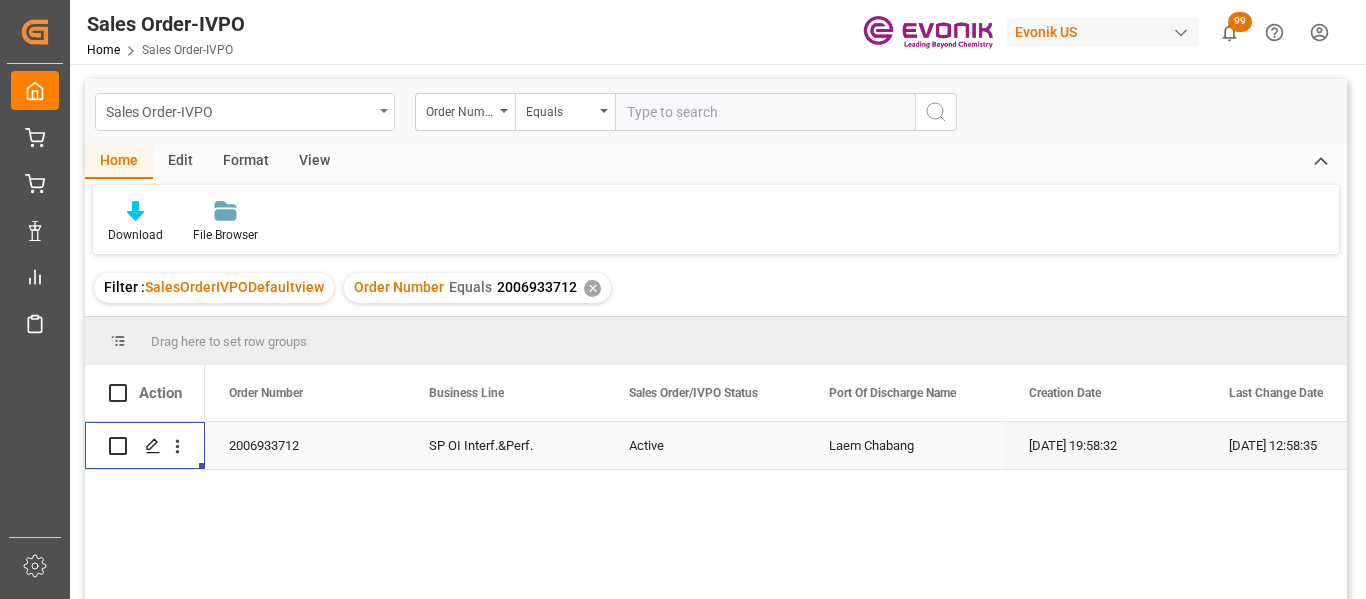 click at bounding box center [384, 111] 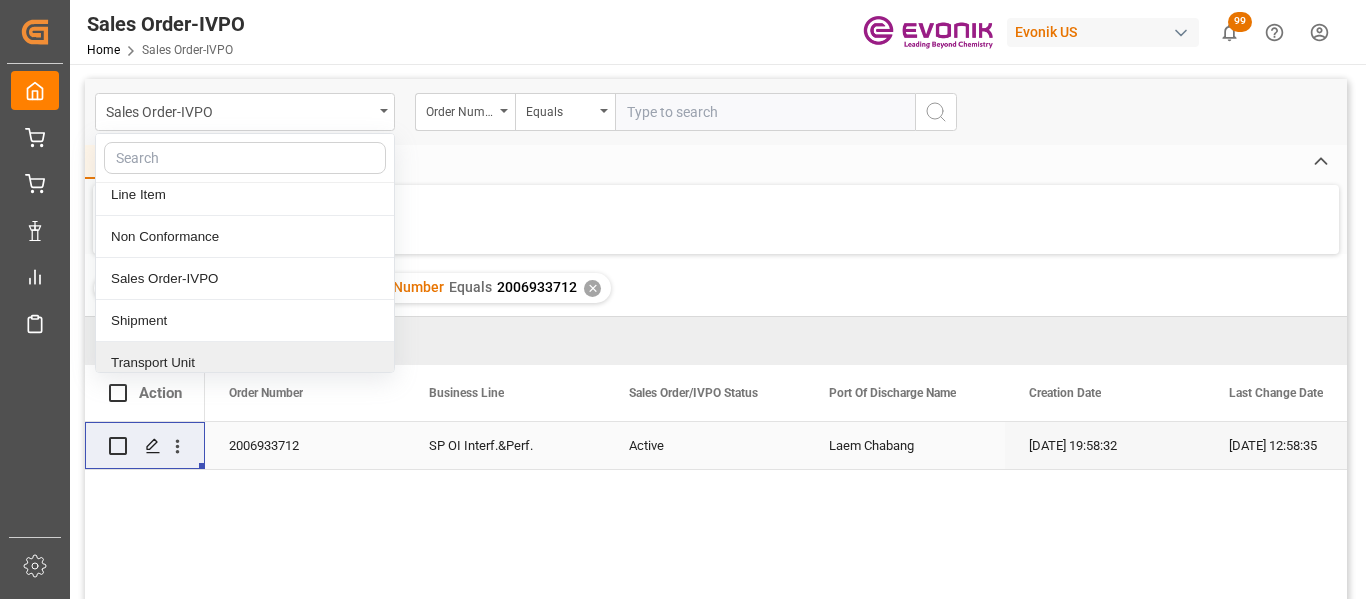 scroll, scrollTop: 105, scrollLeft: 0, axis: vertical 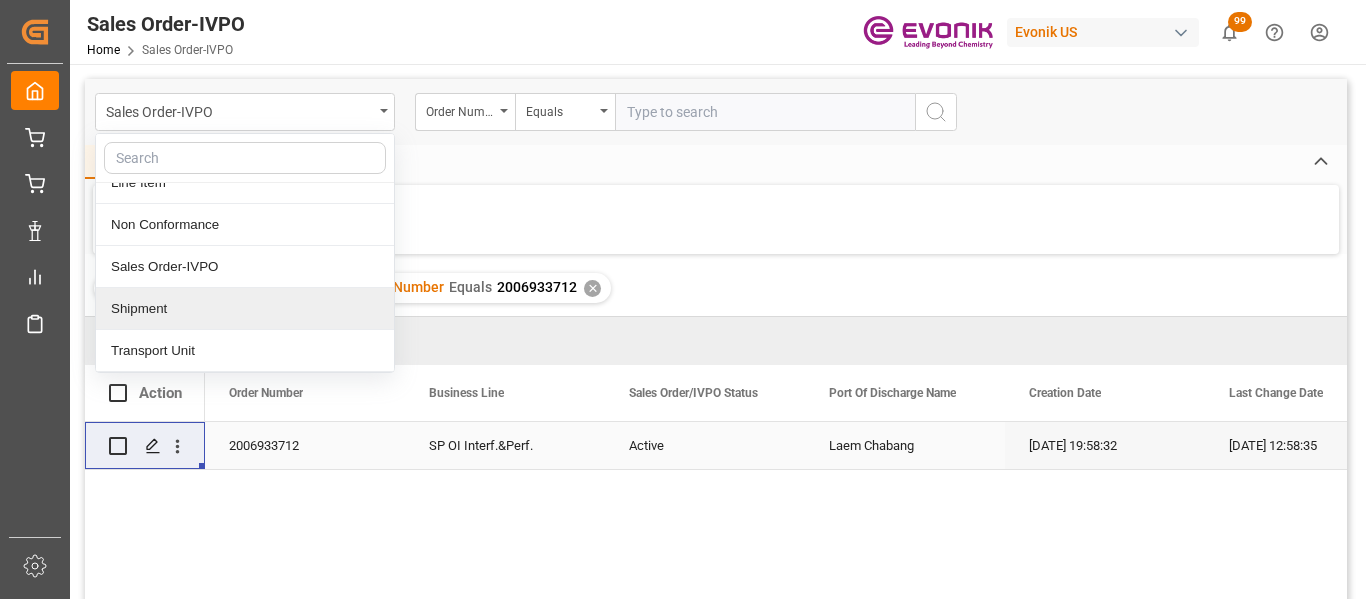 click on "Shipment" at bounding box center [245, 309] 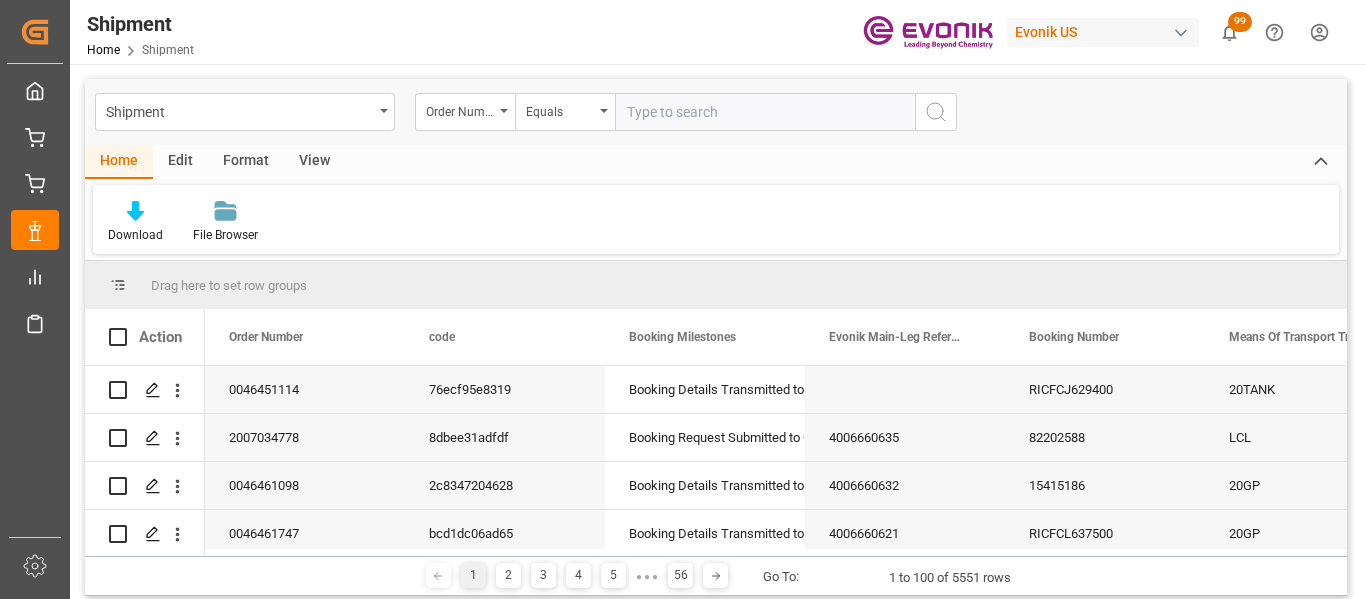 click at bounding box center (765, 112) 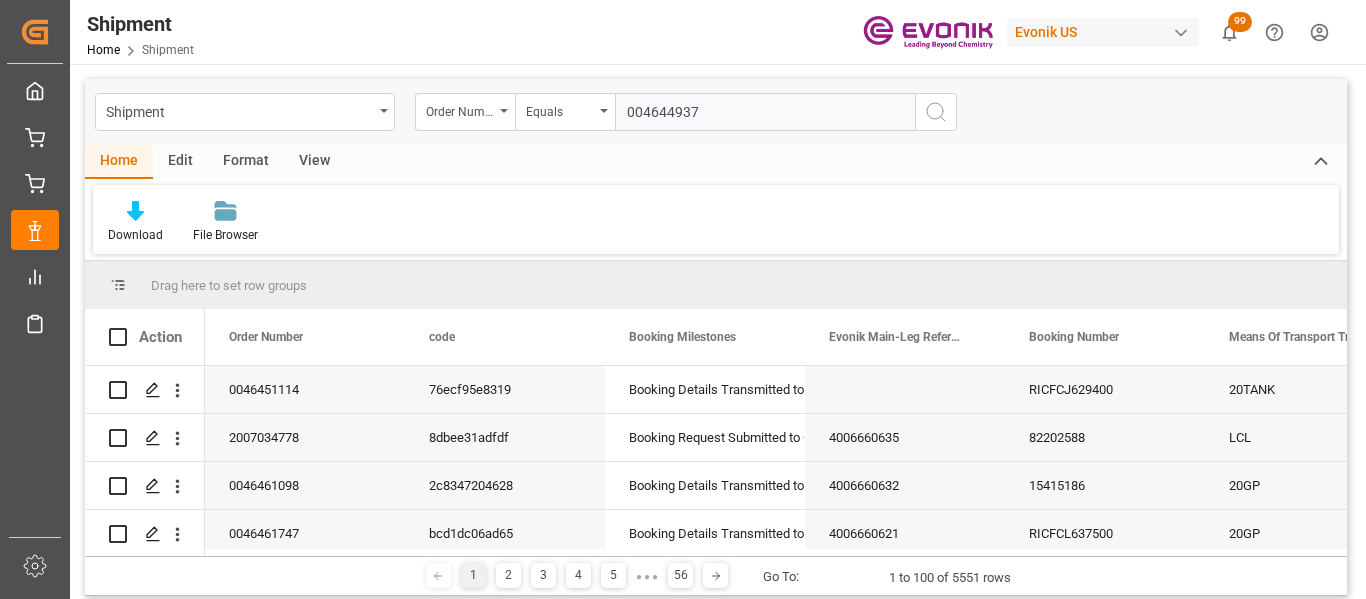 type on "0046449372" 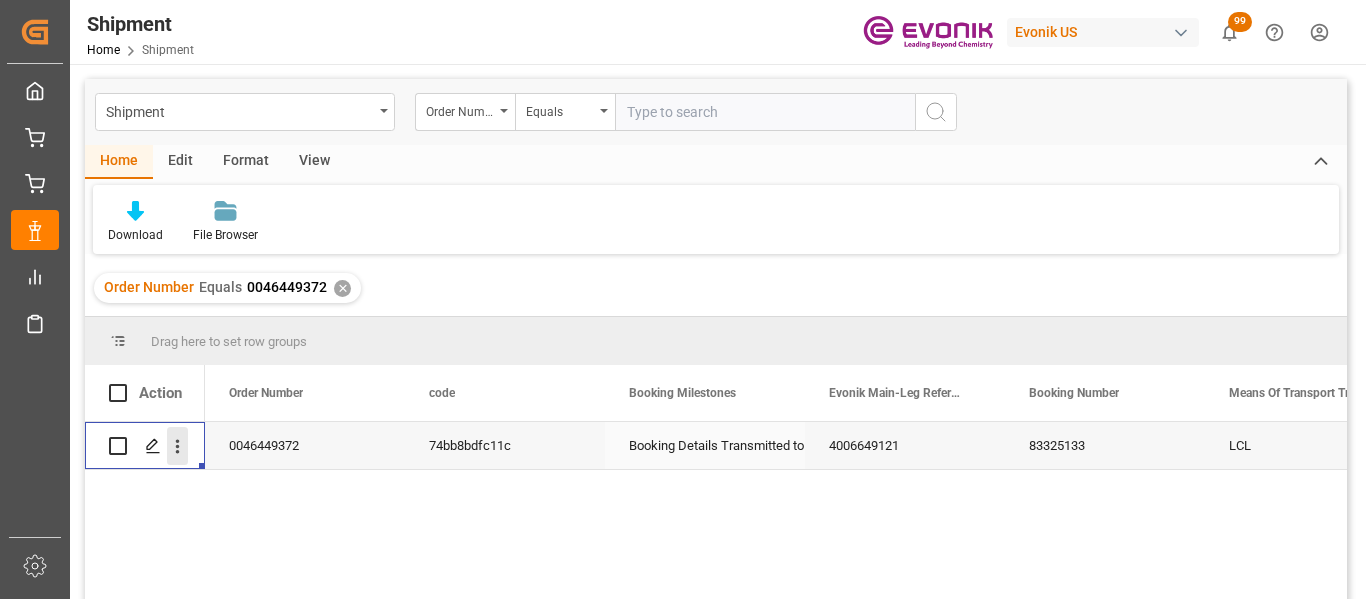 click 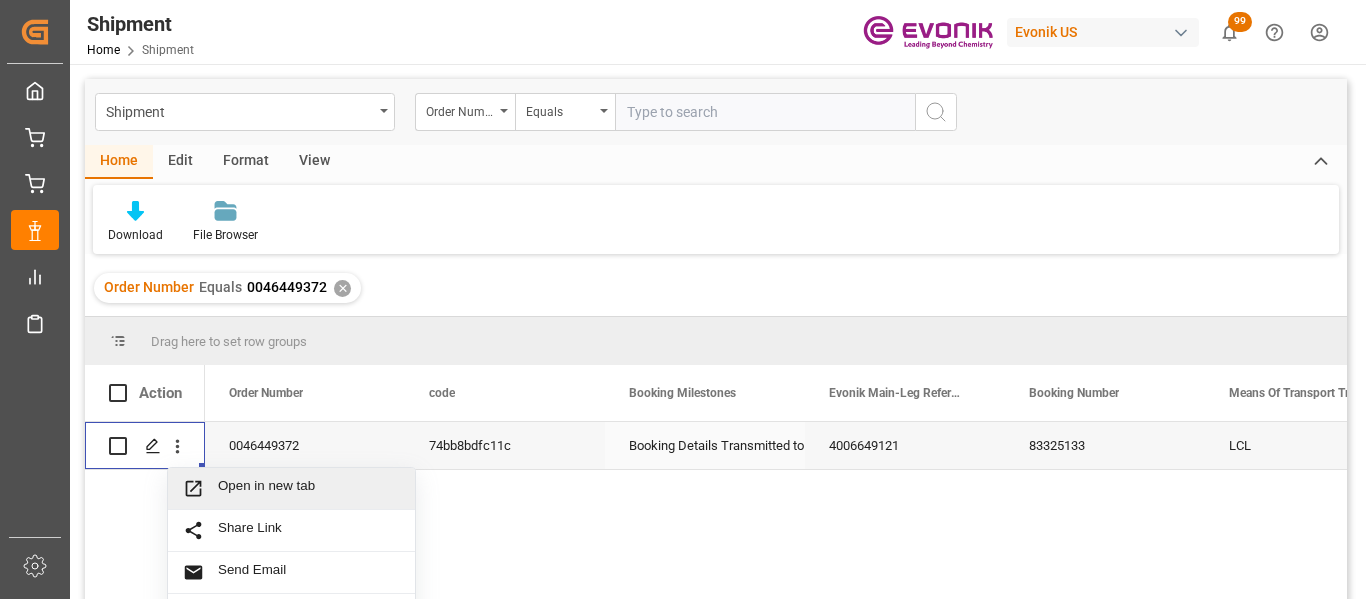 click on "Open in new tab" at bounding box center (291, 489) 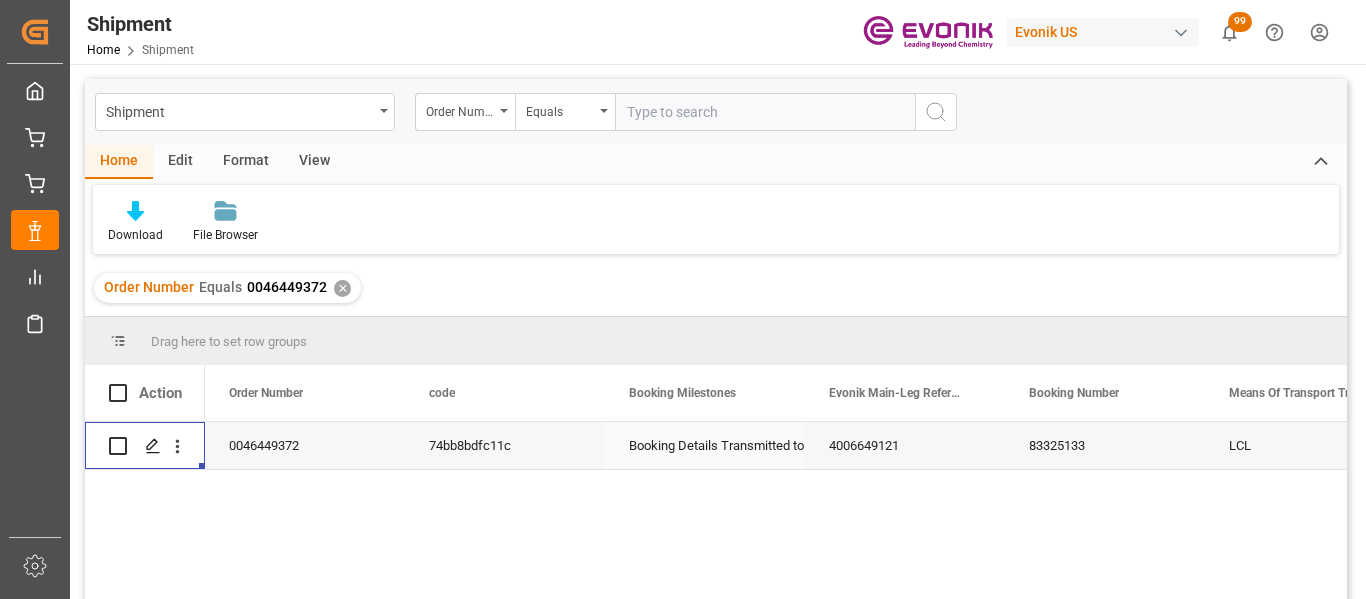 click on "✕" at bounding box center [342, 288] 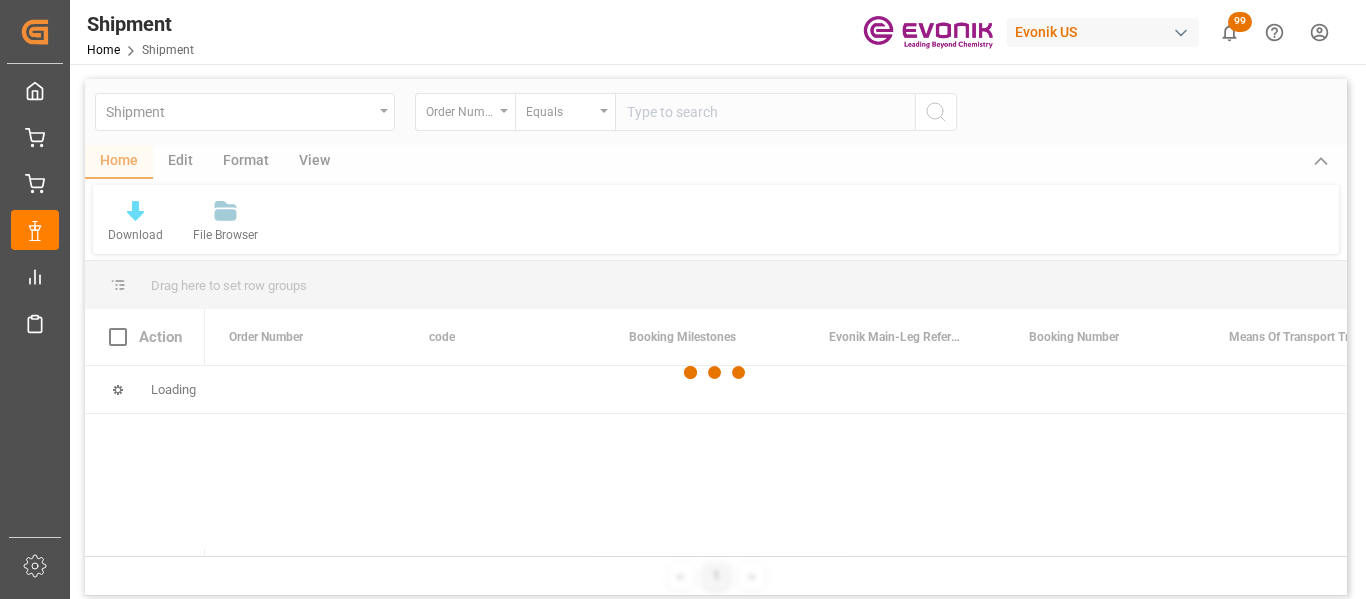 click at bounding box center (716, 372) 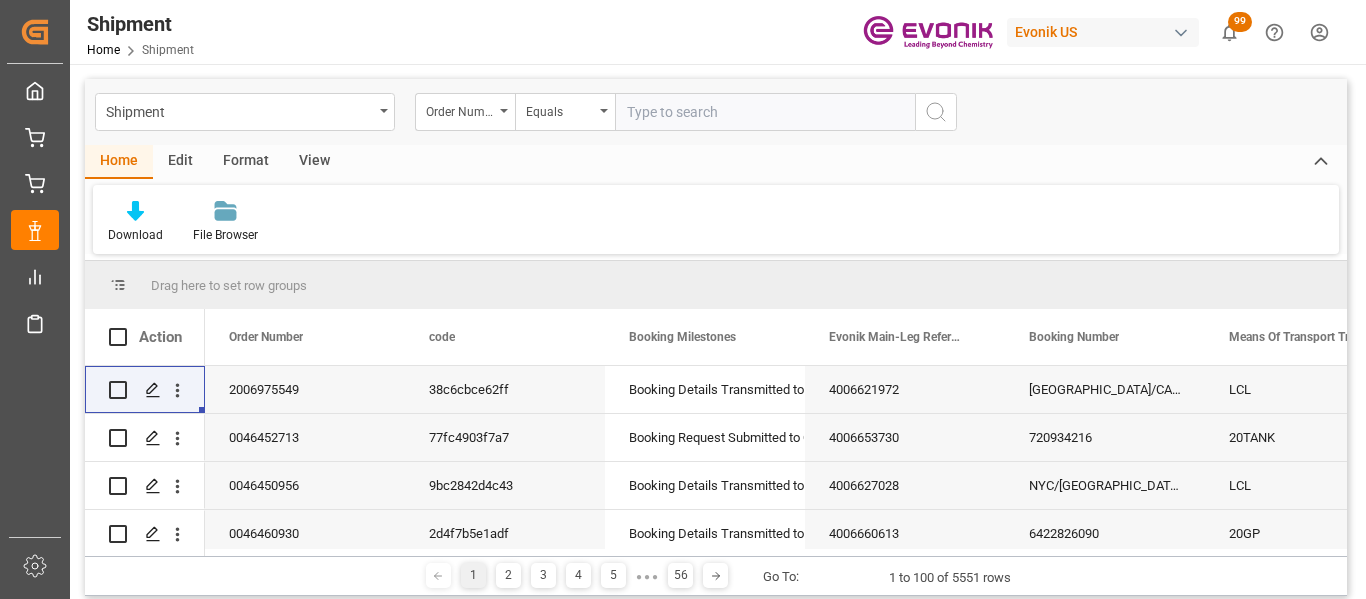 click at bounding box center (765, 112) 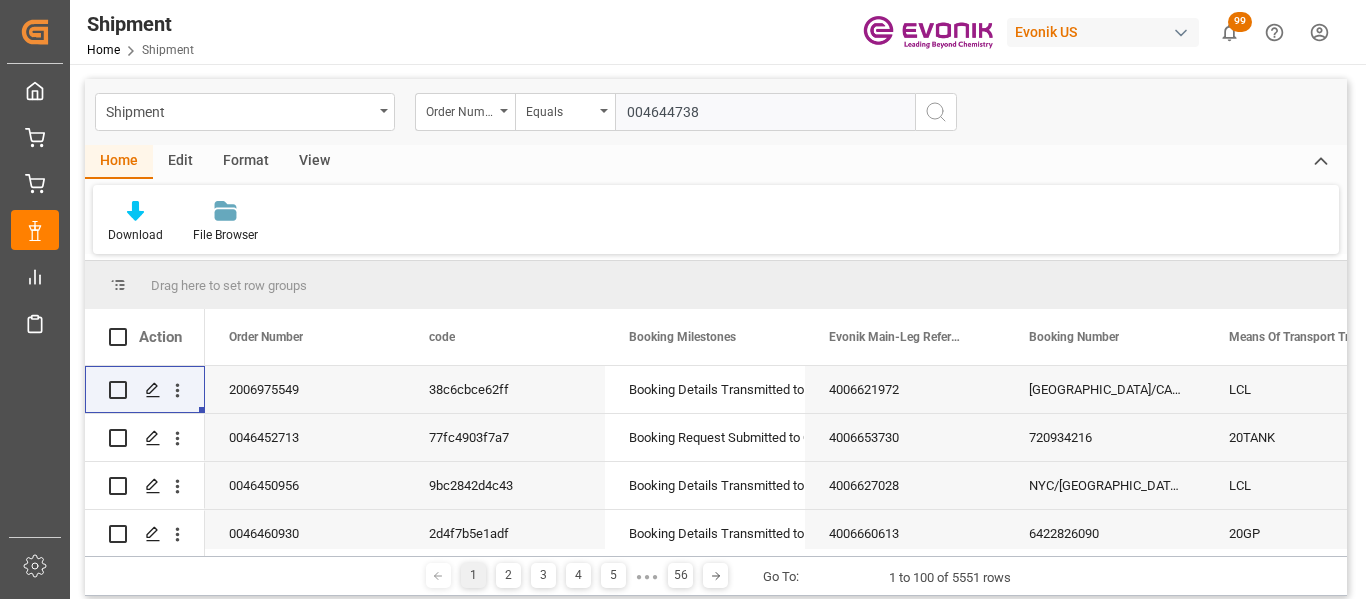 type on "0046447381" 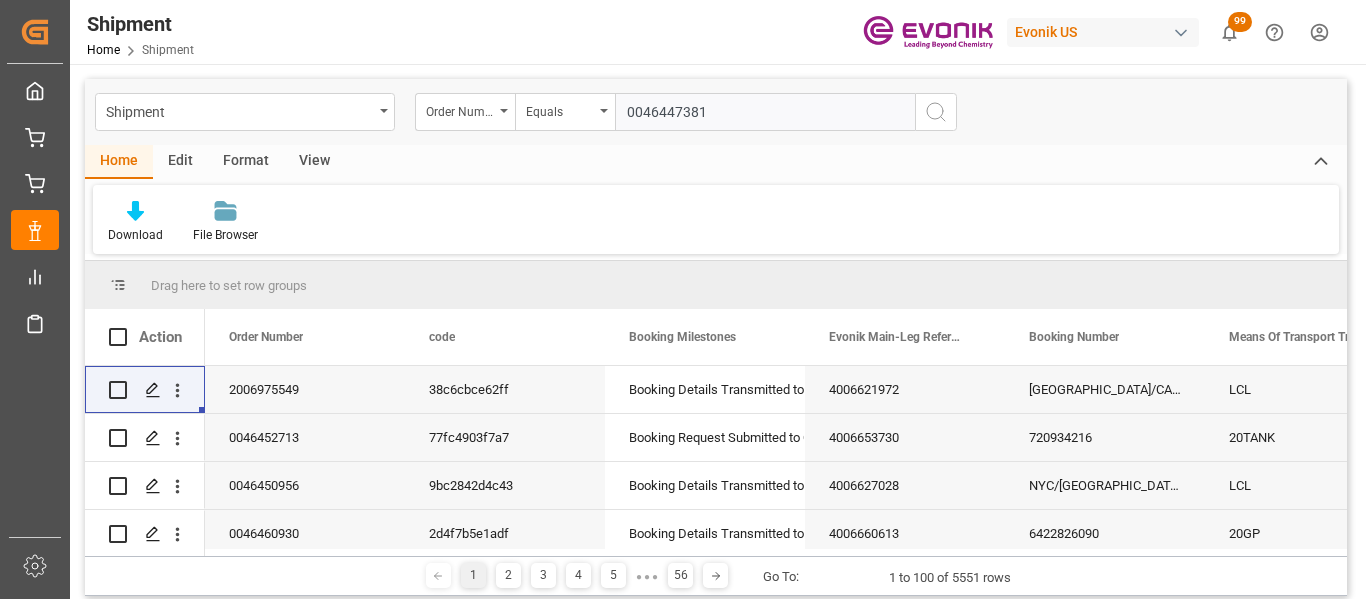 type 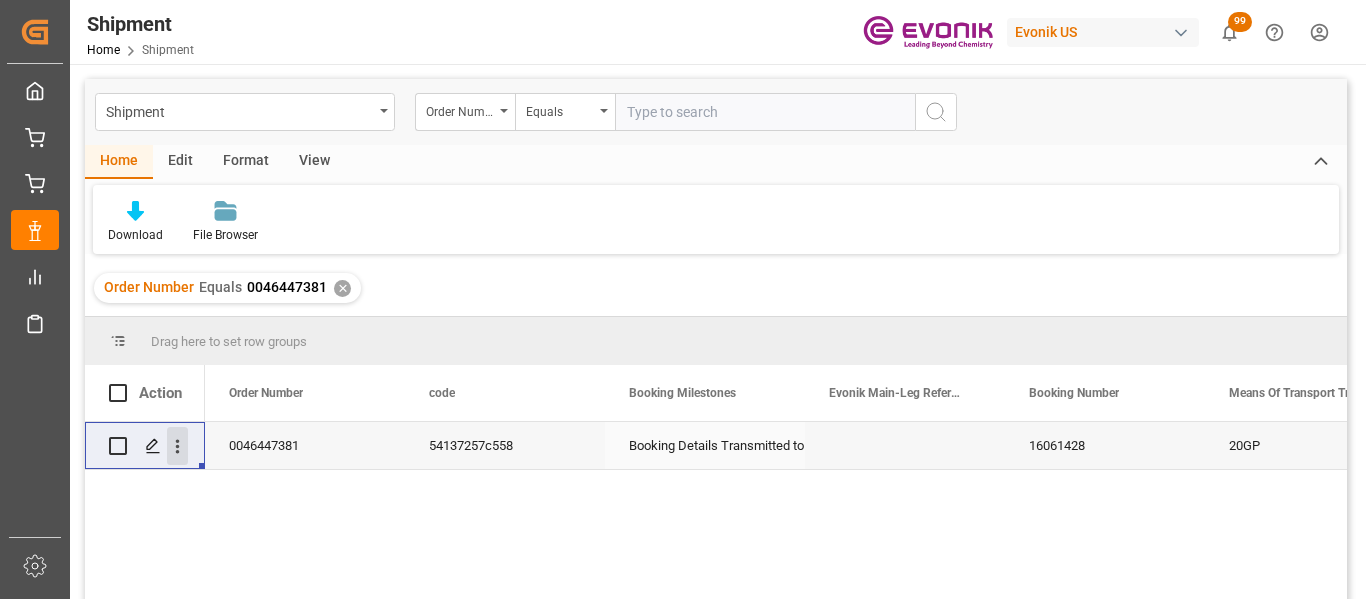click 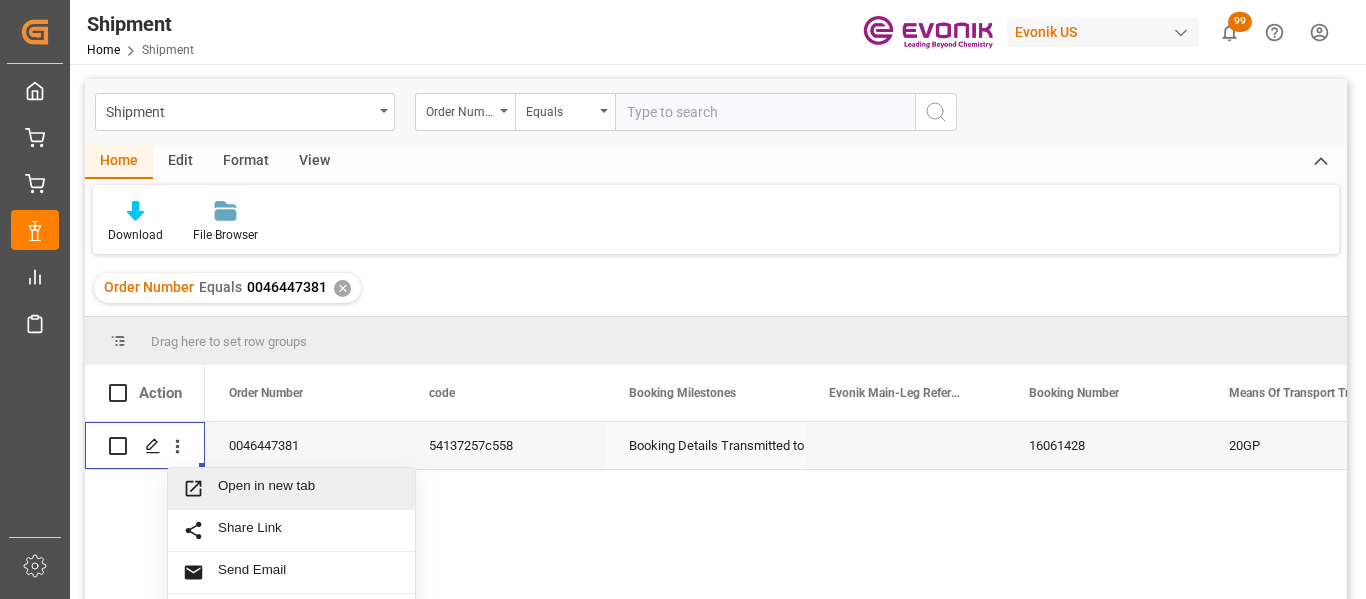 click on "Open in new tab" at bounding box center [291, 489] 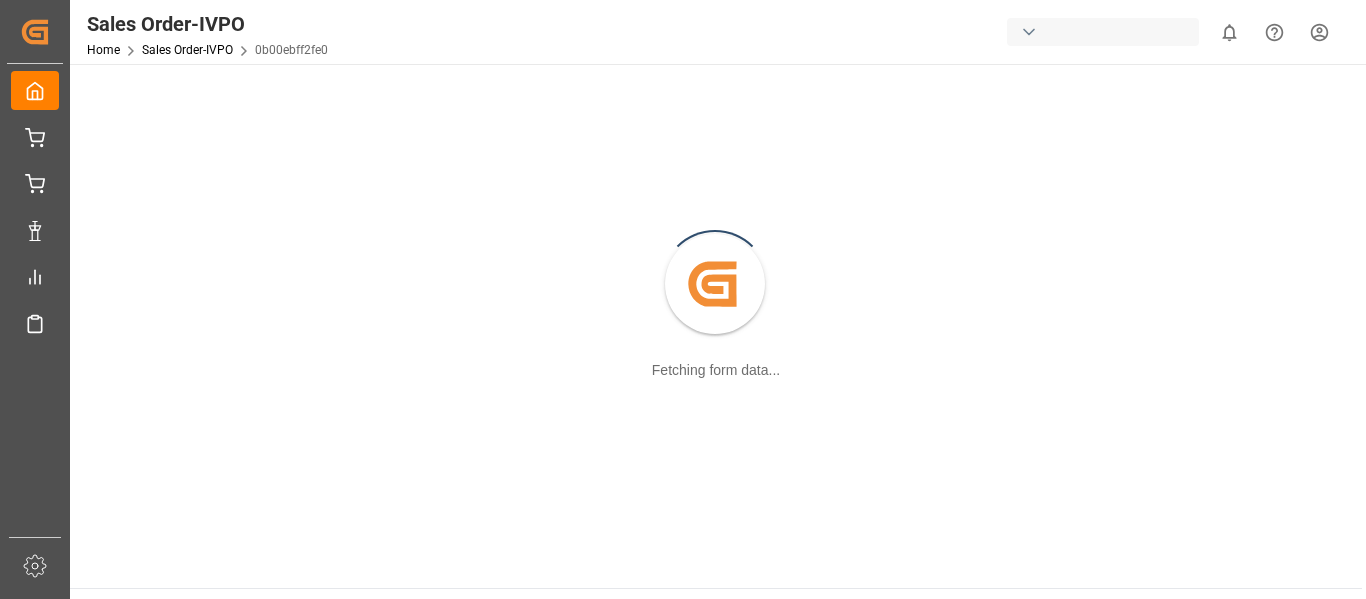 scroll, scrollTop: 0, scrollLeft: 0, axis: both 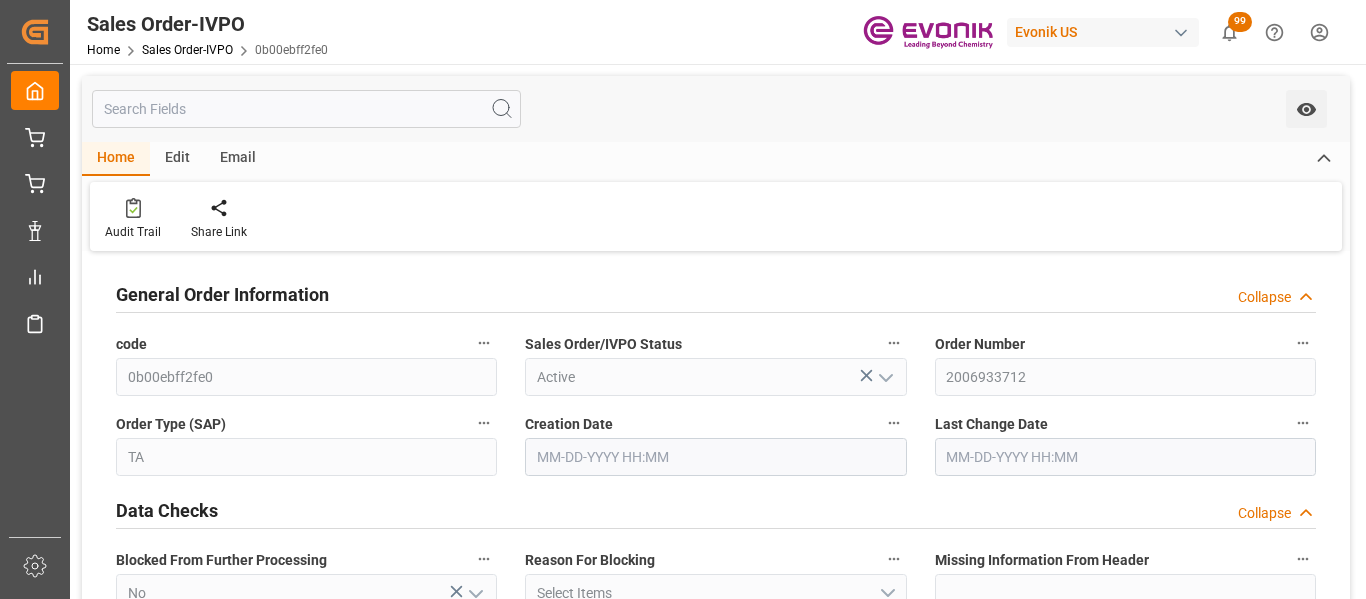 type on "THLCH" 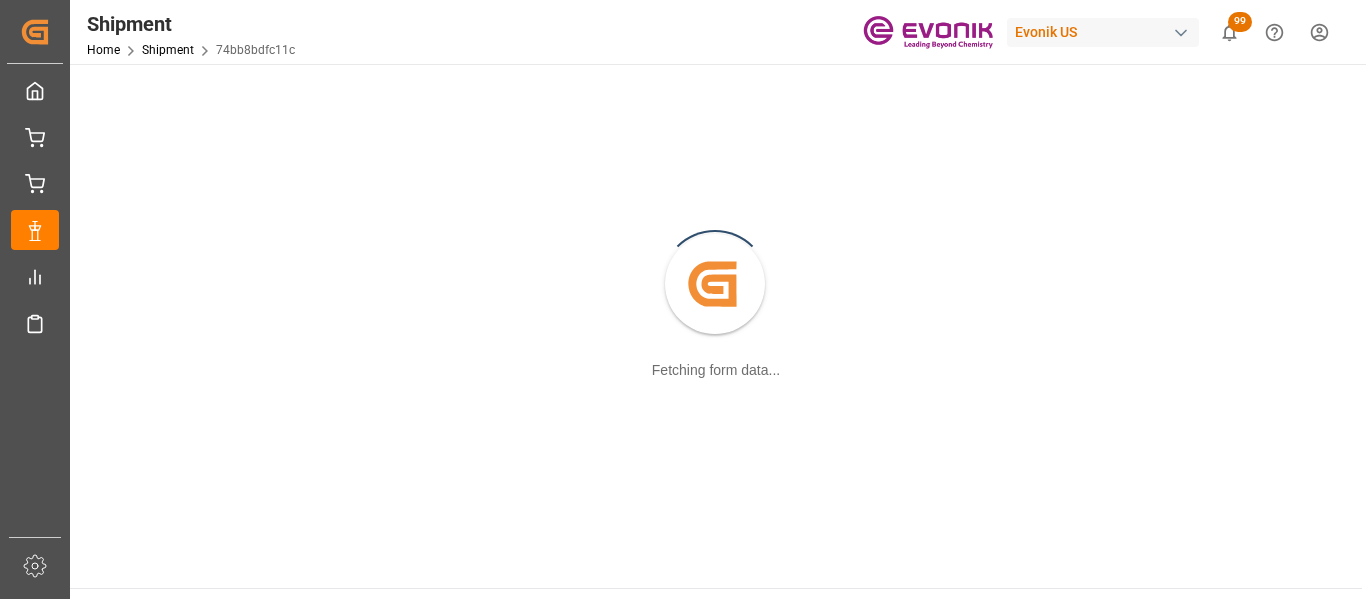 scroll, scrollTop: 0, scrollLeft: 0, axis: both 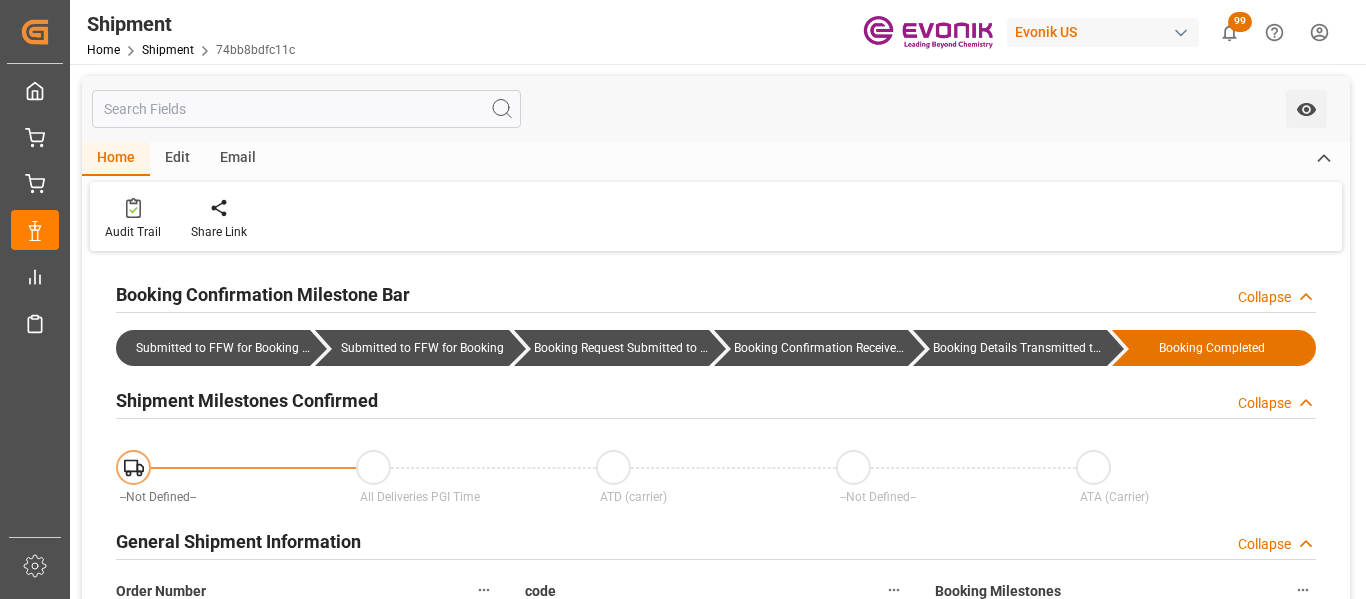 type on "AC Containerline" 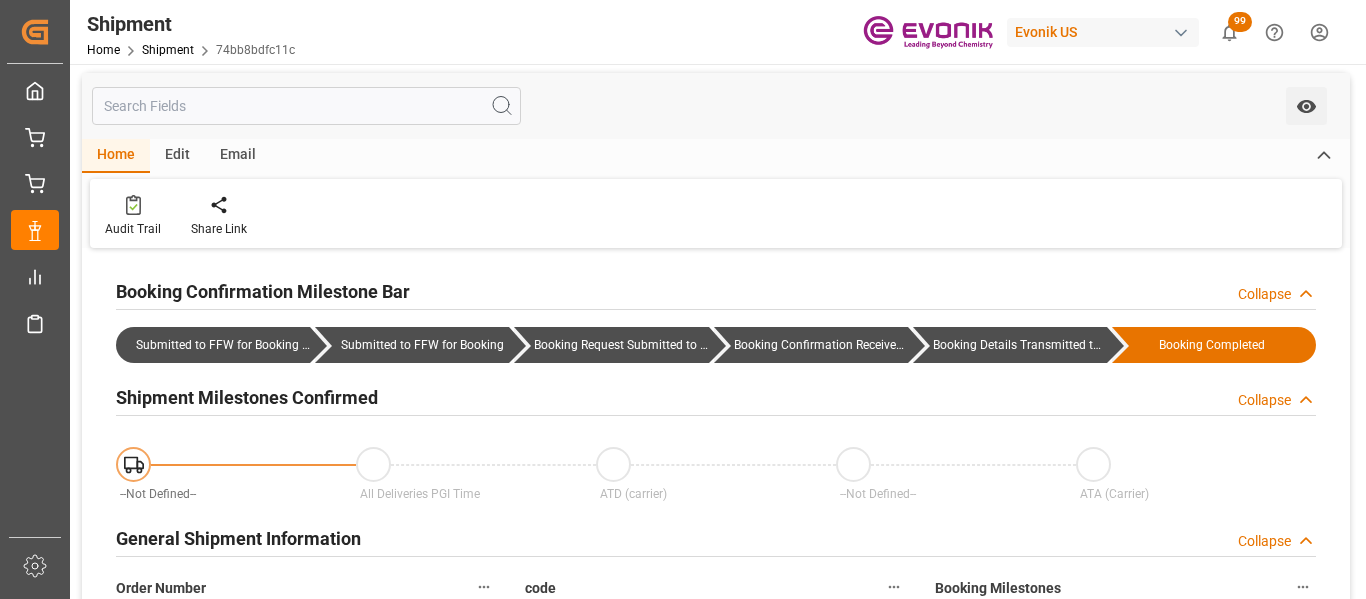 scroll, scrollTop: 0, scrollLeft: 0, axis: both 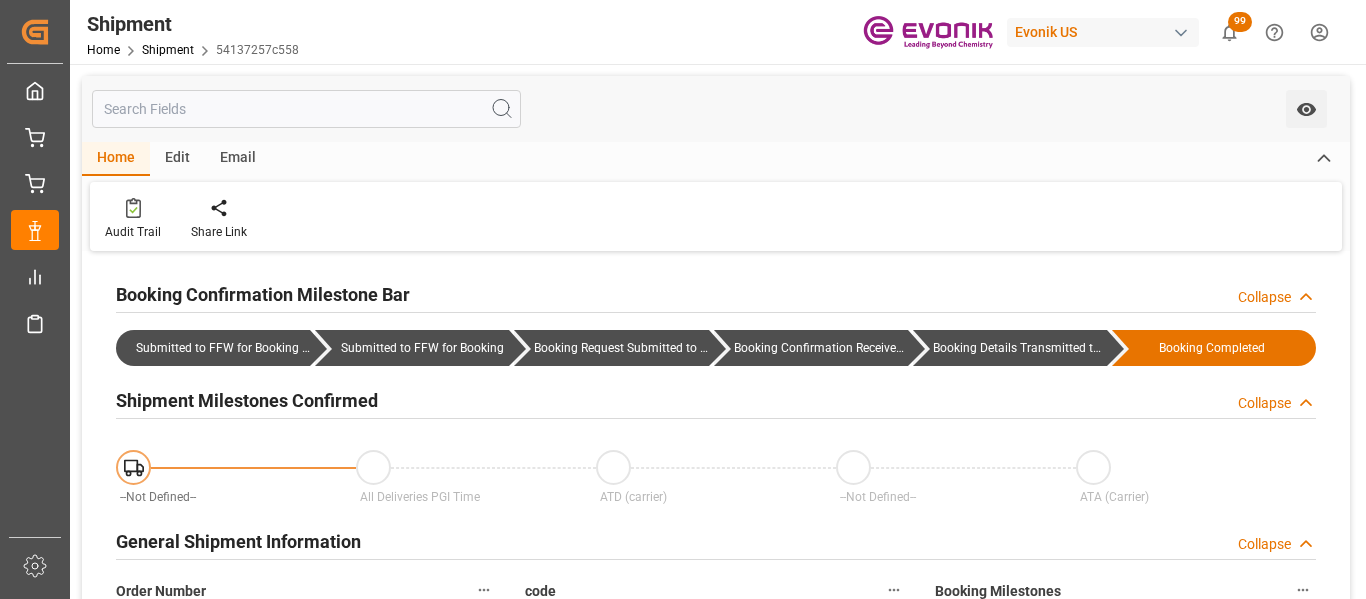 type on "Hapag [PERSON_NAME]" 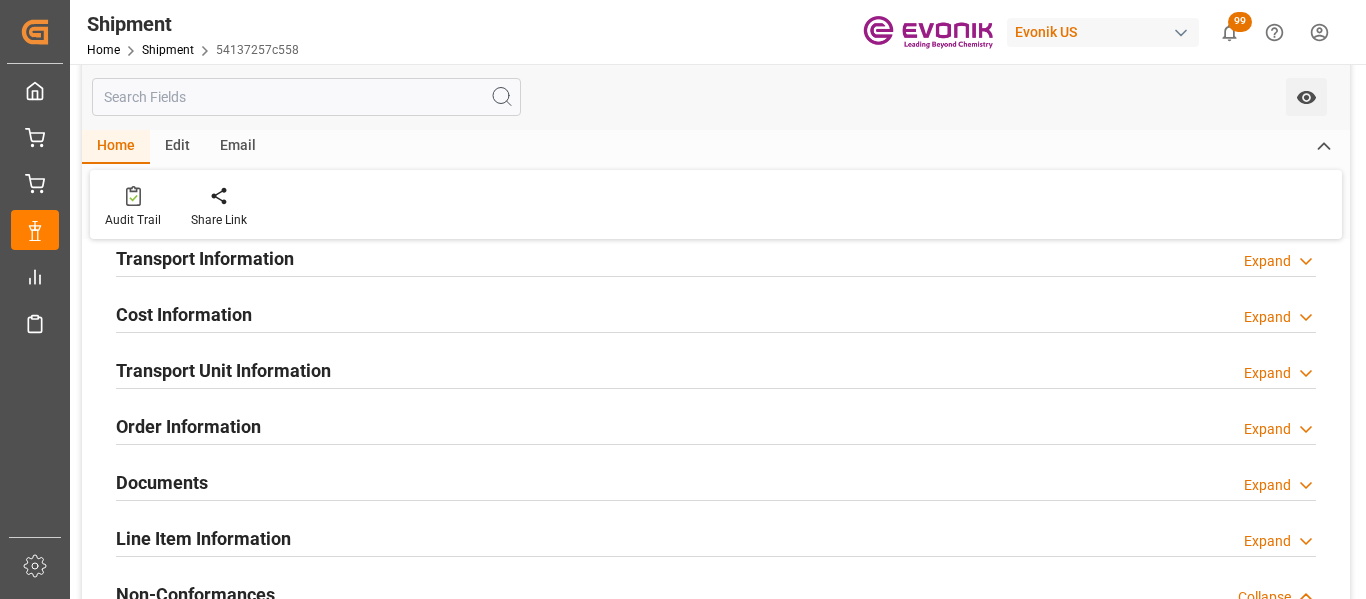 scroll, scrollTop: 600, scrollLeft: 0, axis: vertical 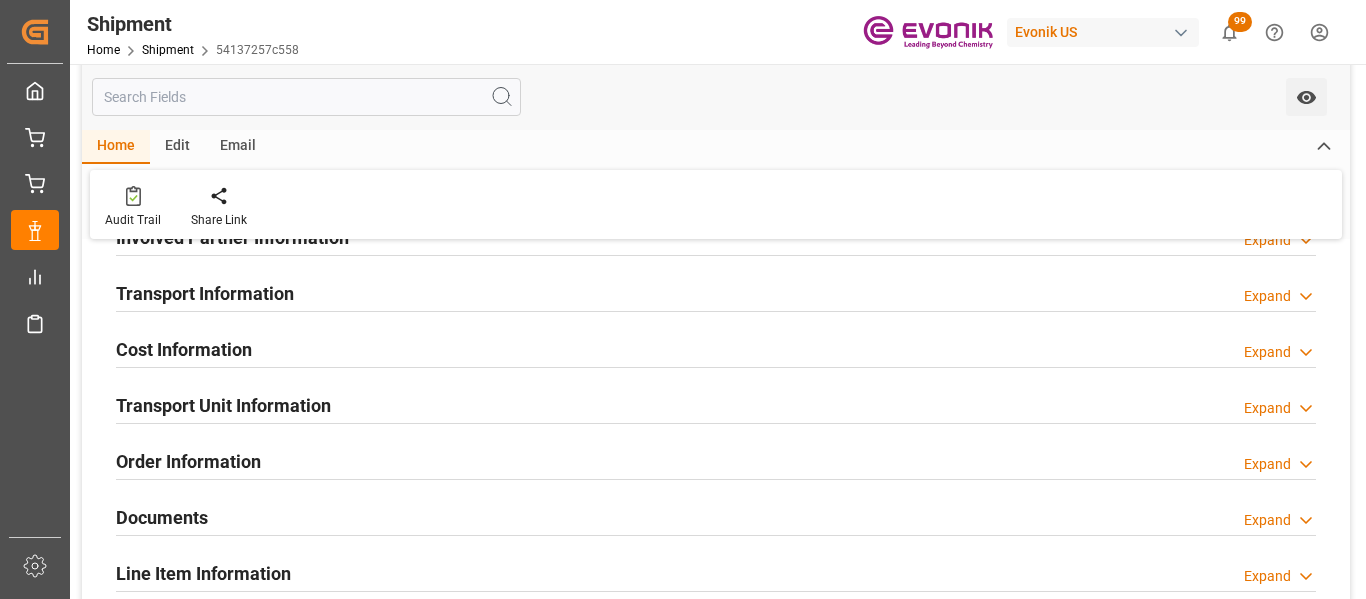 click on "Expand" at bounding box center [1267, 296] 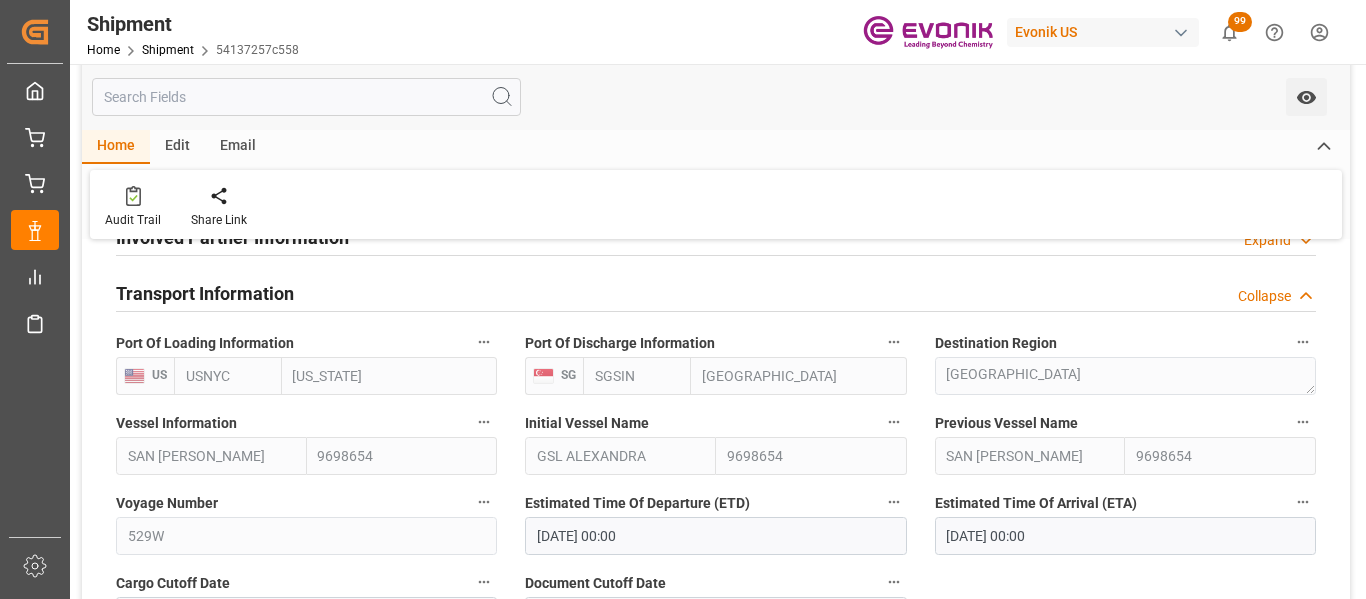 click 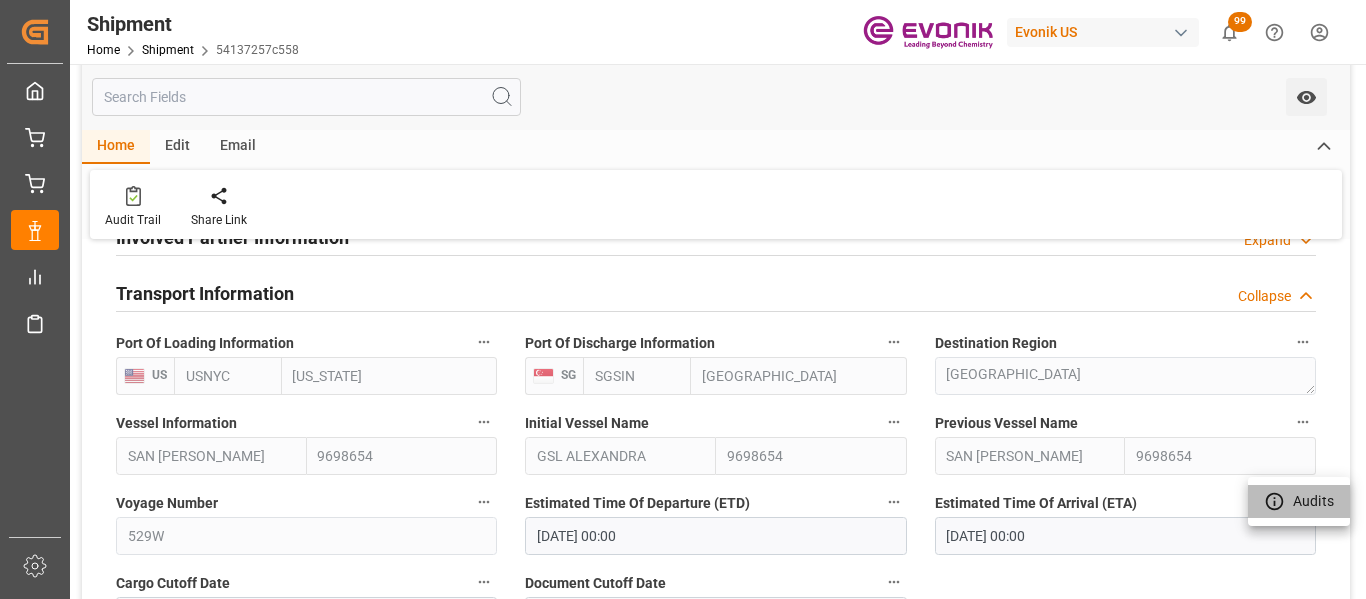 click on "Audits" at bounding box center (1299, 501) 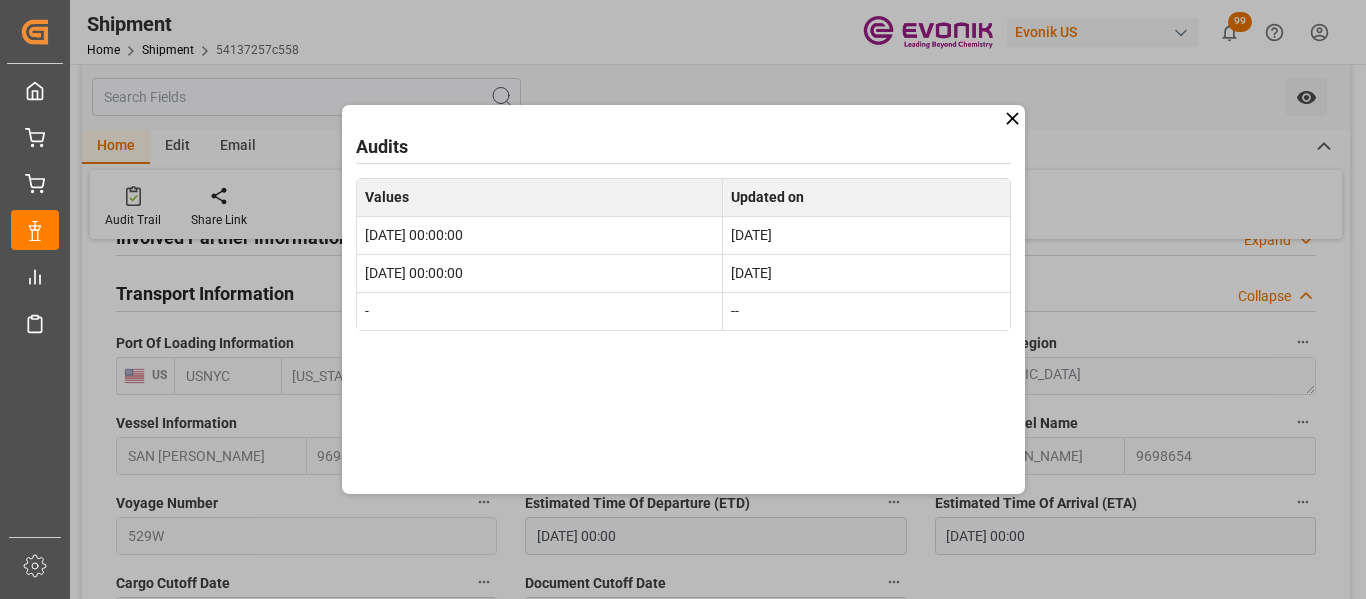 click 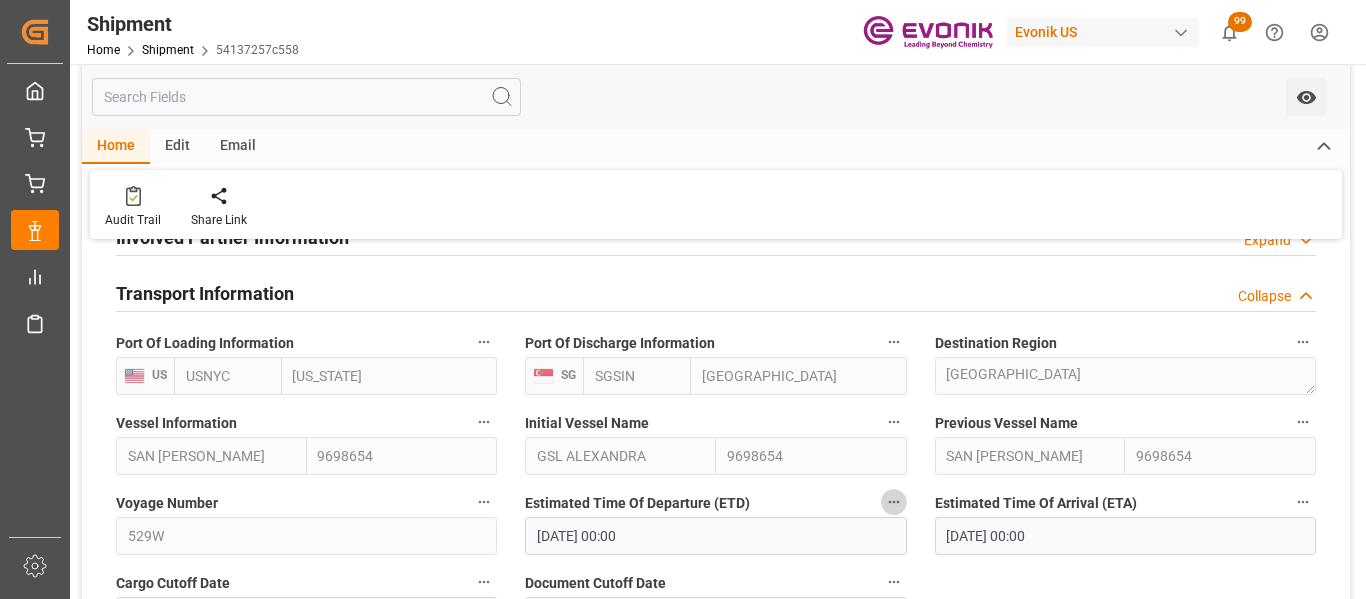 click 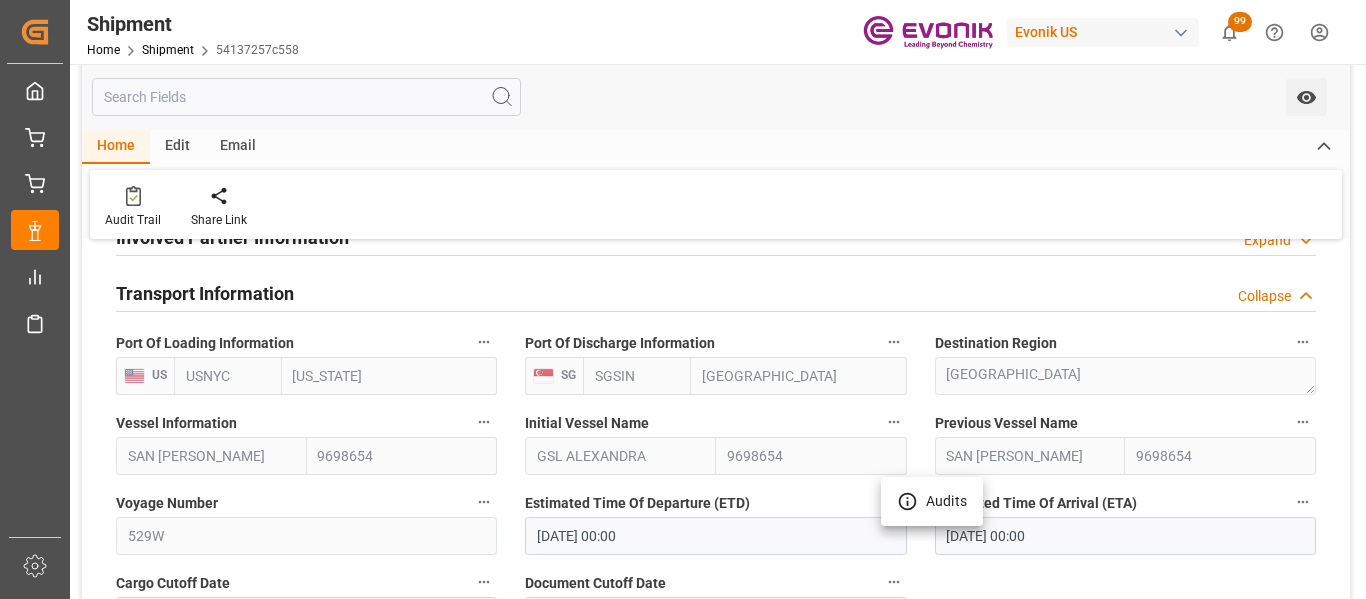 click on "Audits" at bounding box center (932, 501) 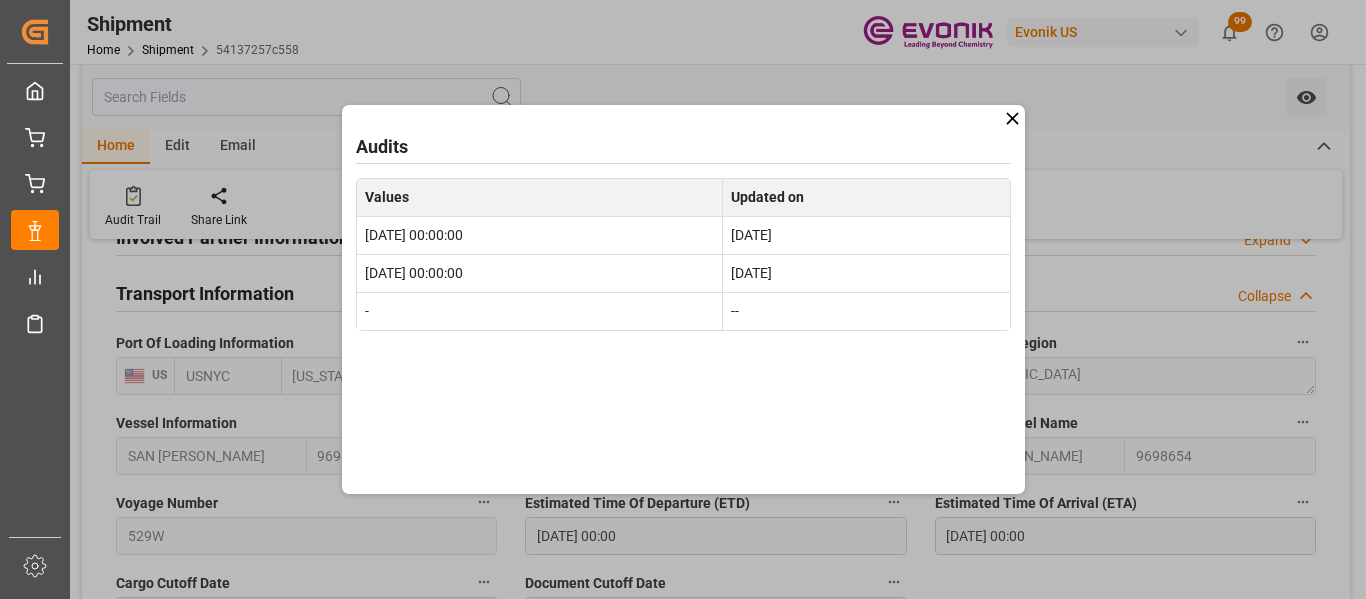 click 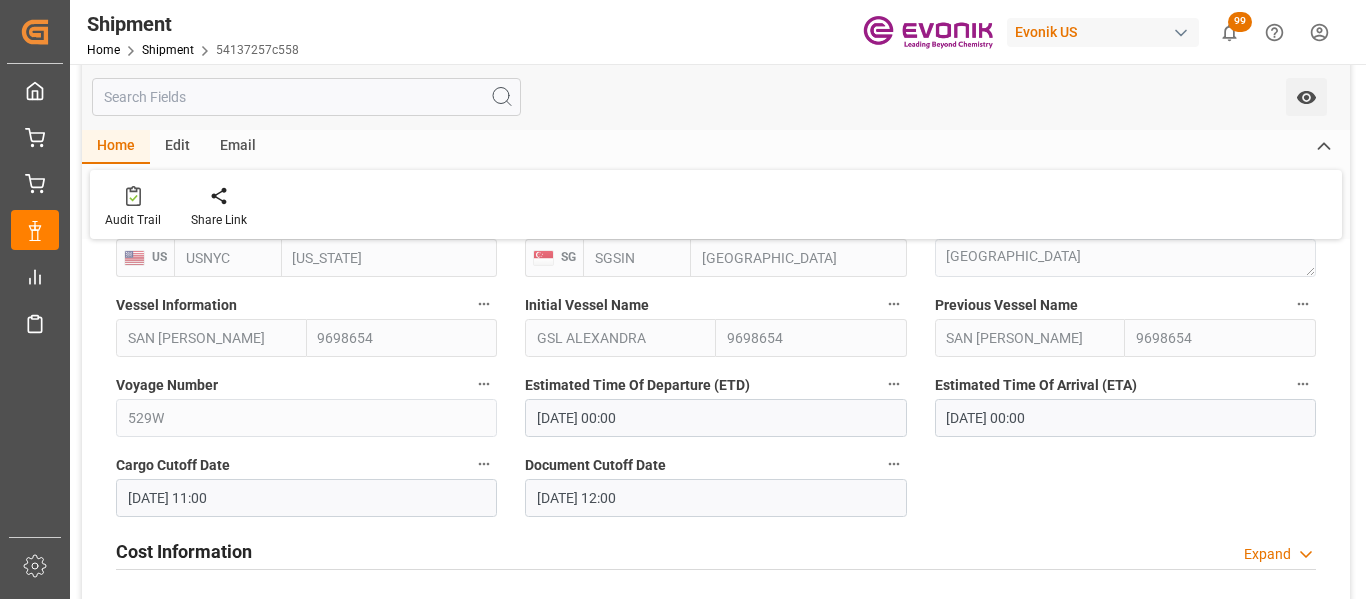 scroll, scrollTop: 800, scrollLeft: 0, axis: vertical 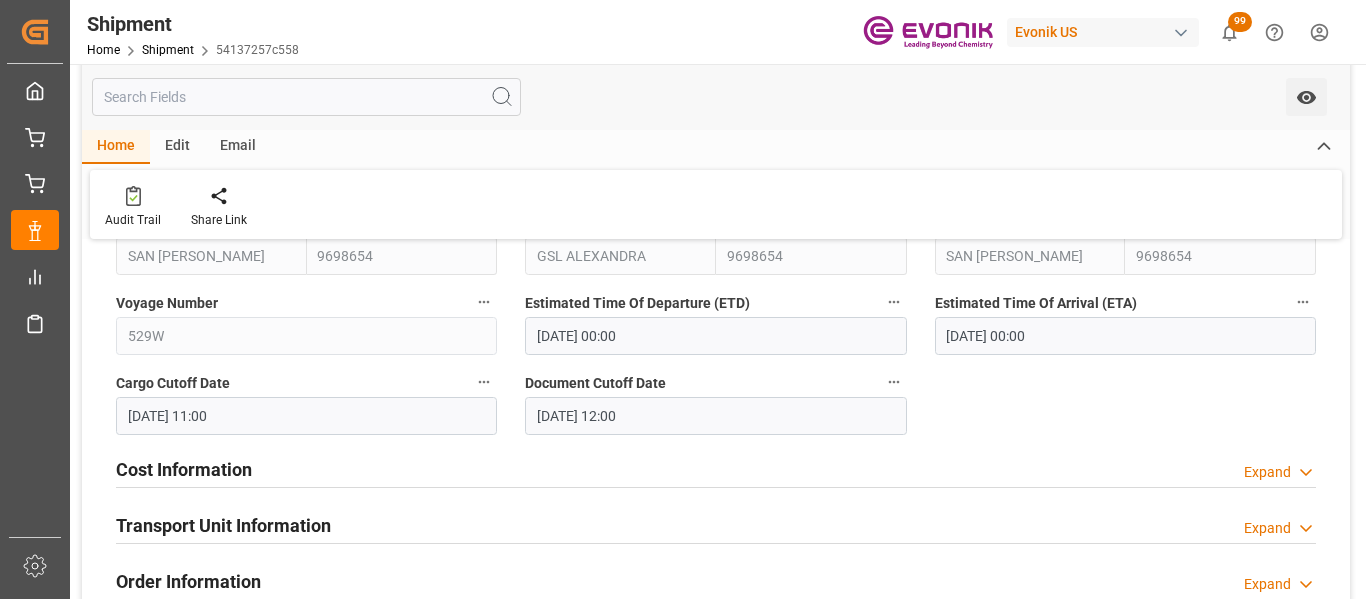 click 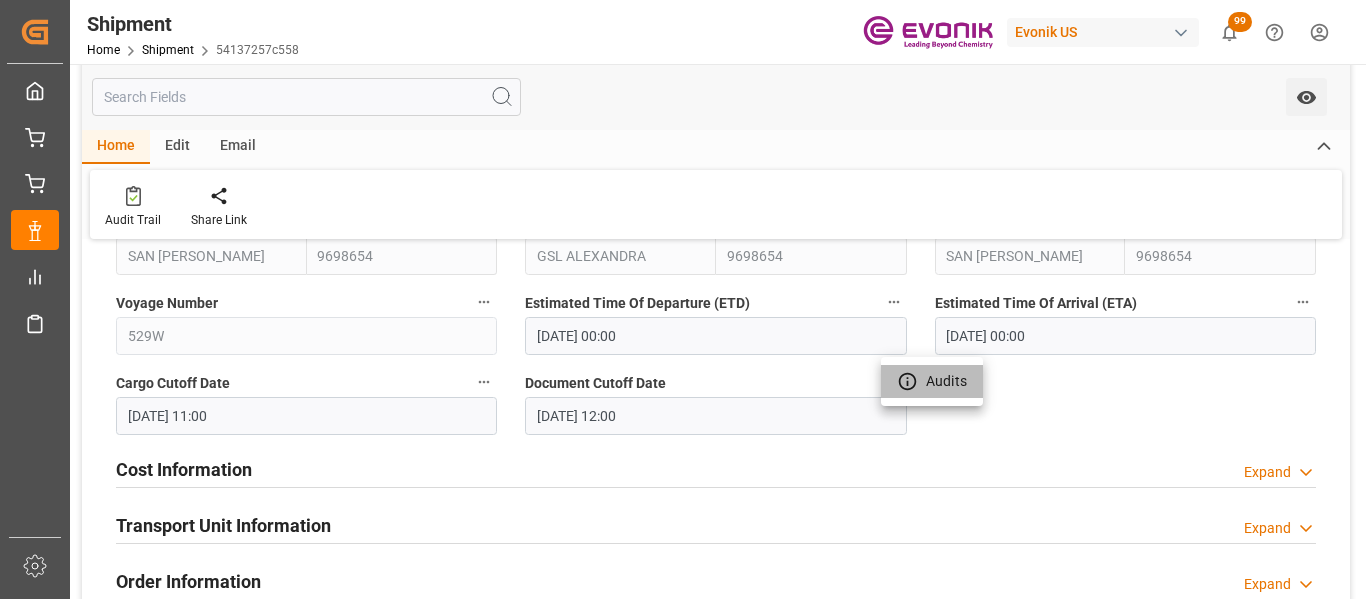 click 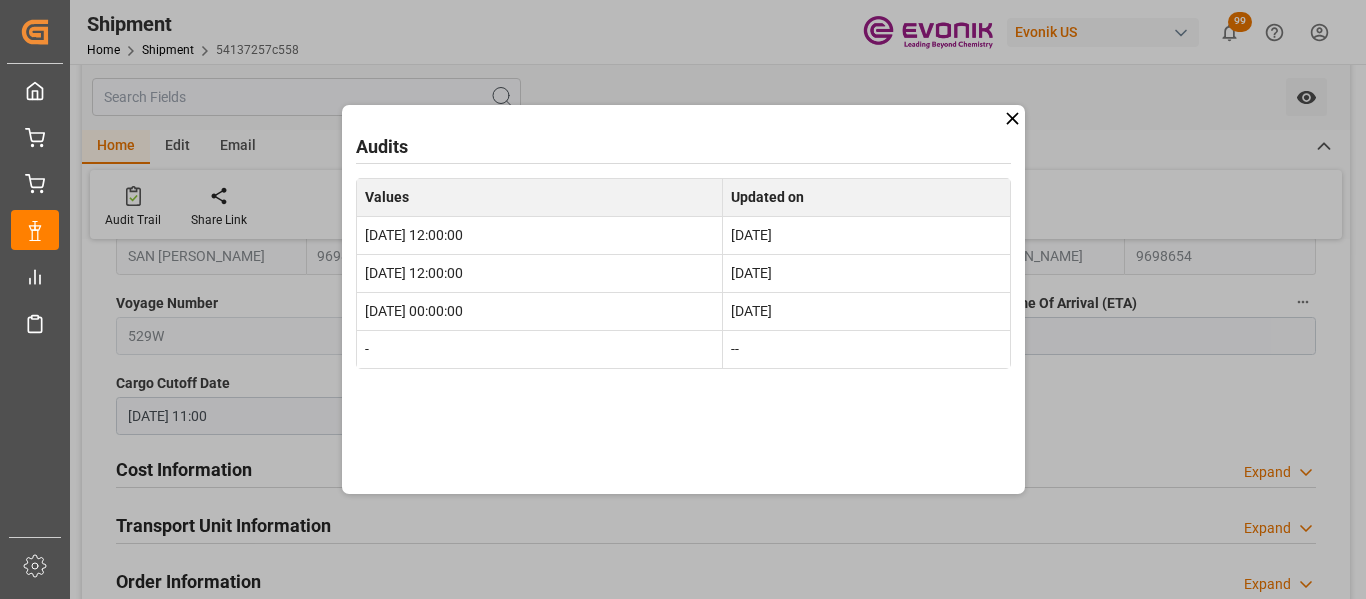 click 